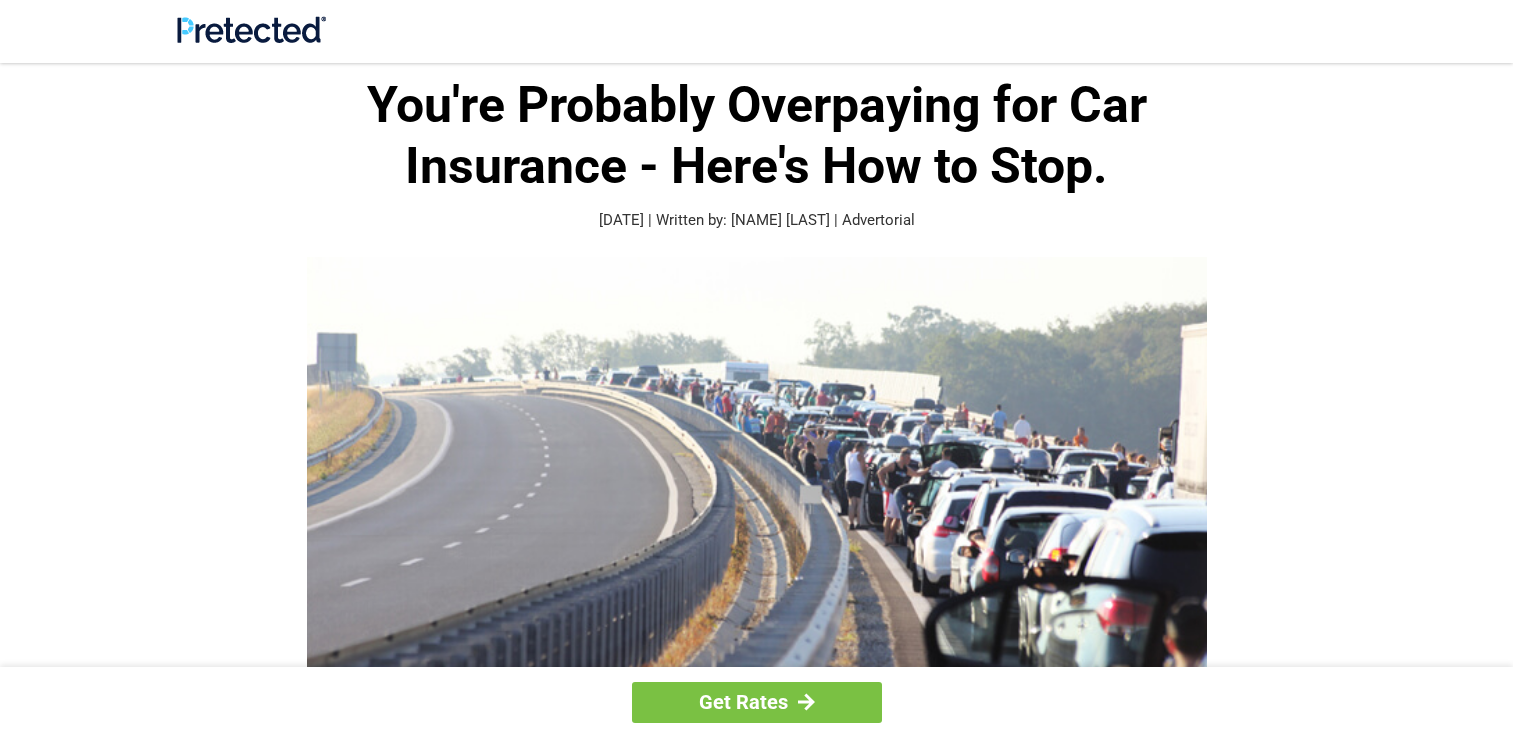 scroll, scrollTop: 0, scrollLeft: 0, axis: both 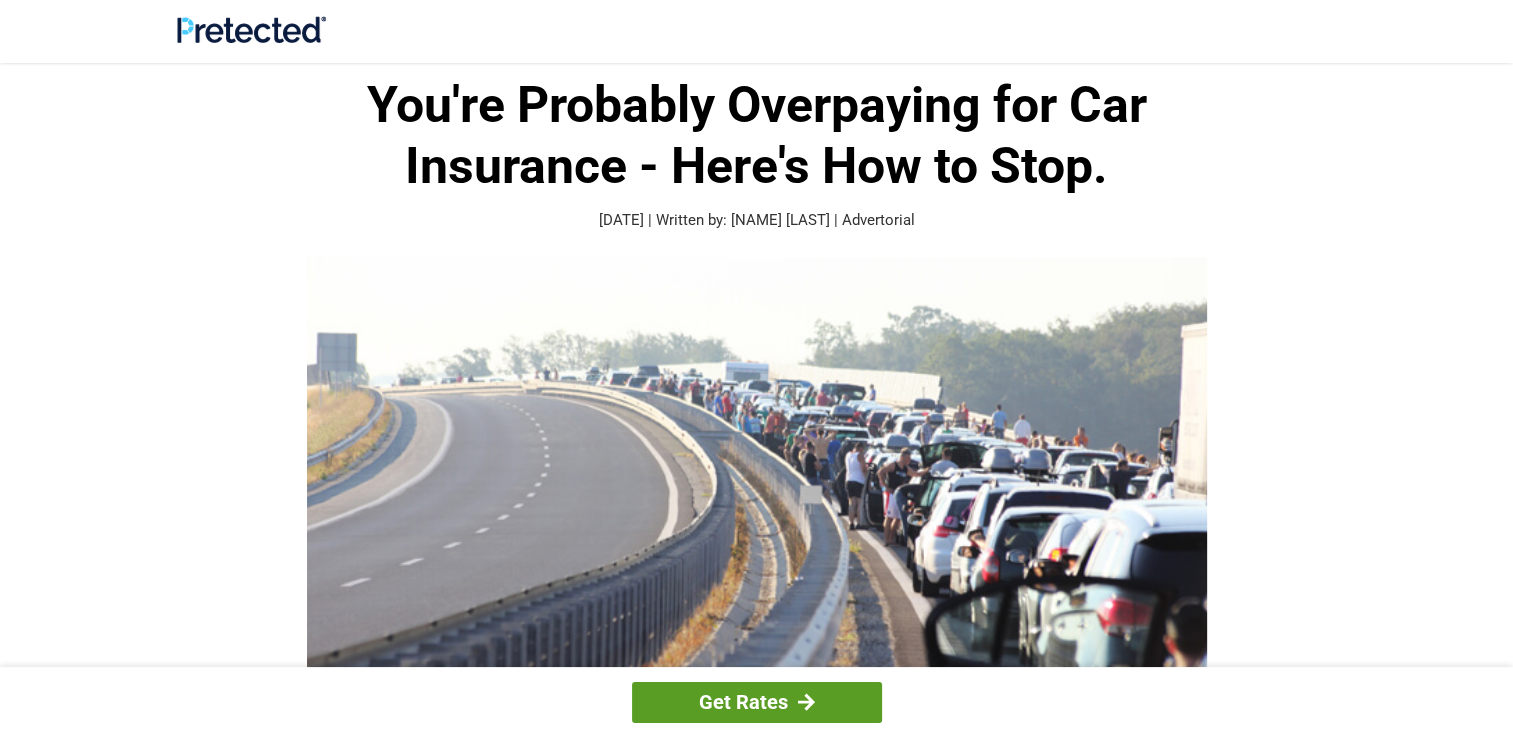 click at bounding box center (806, 702) 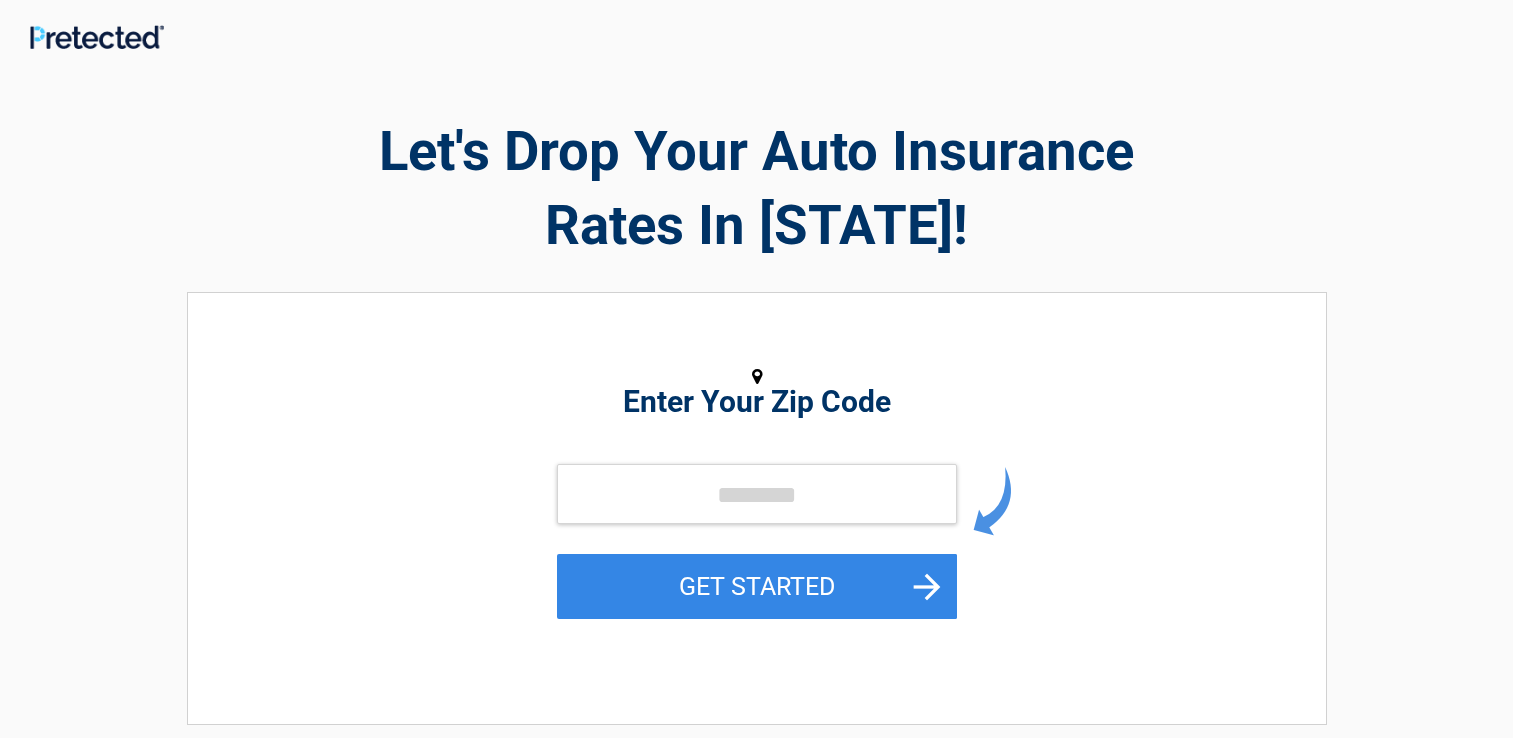 scroll, scrollTop: 0, scrollLeft: 0, axis: both 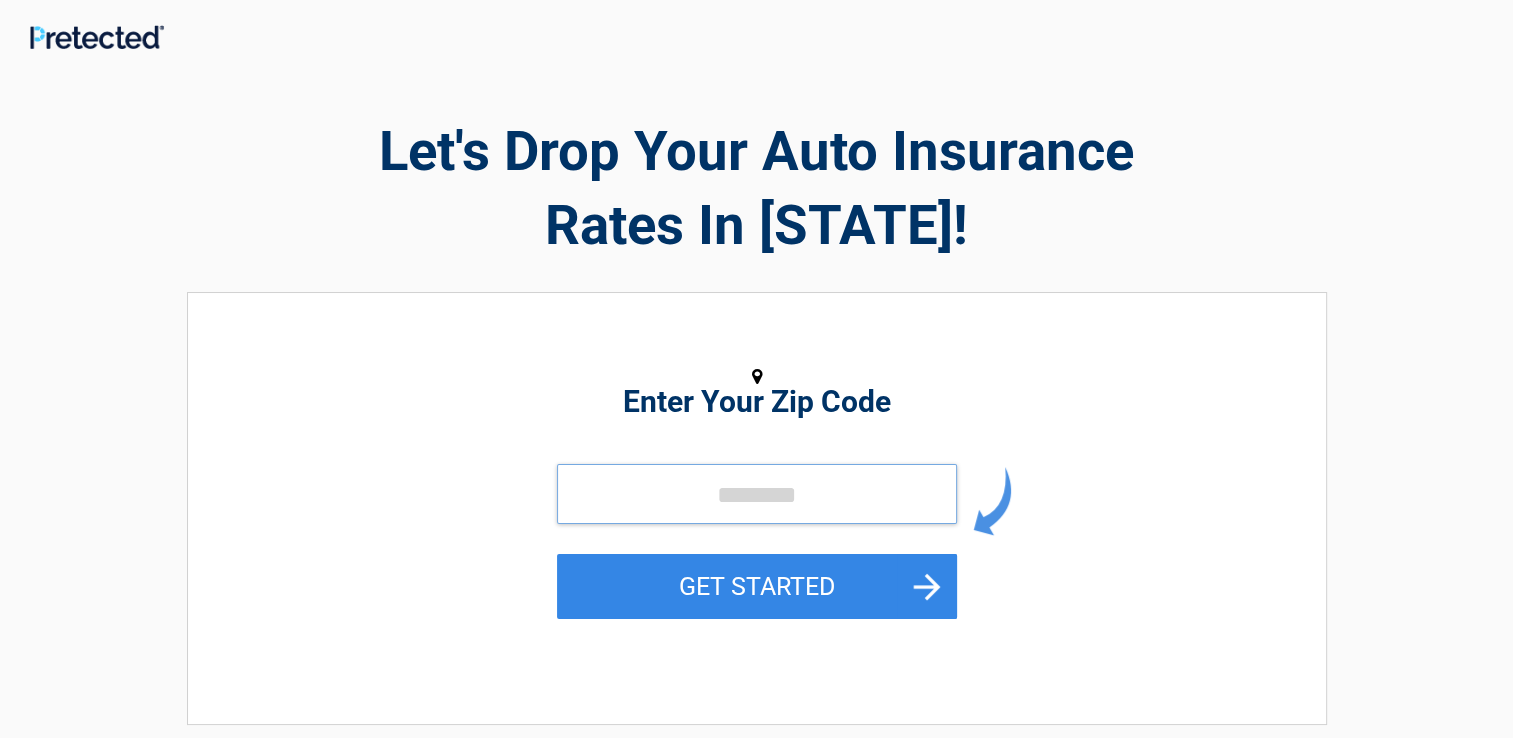 click at bounding box center (757, 494) 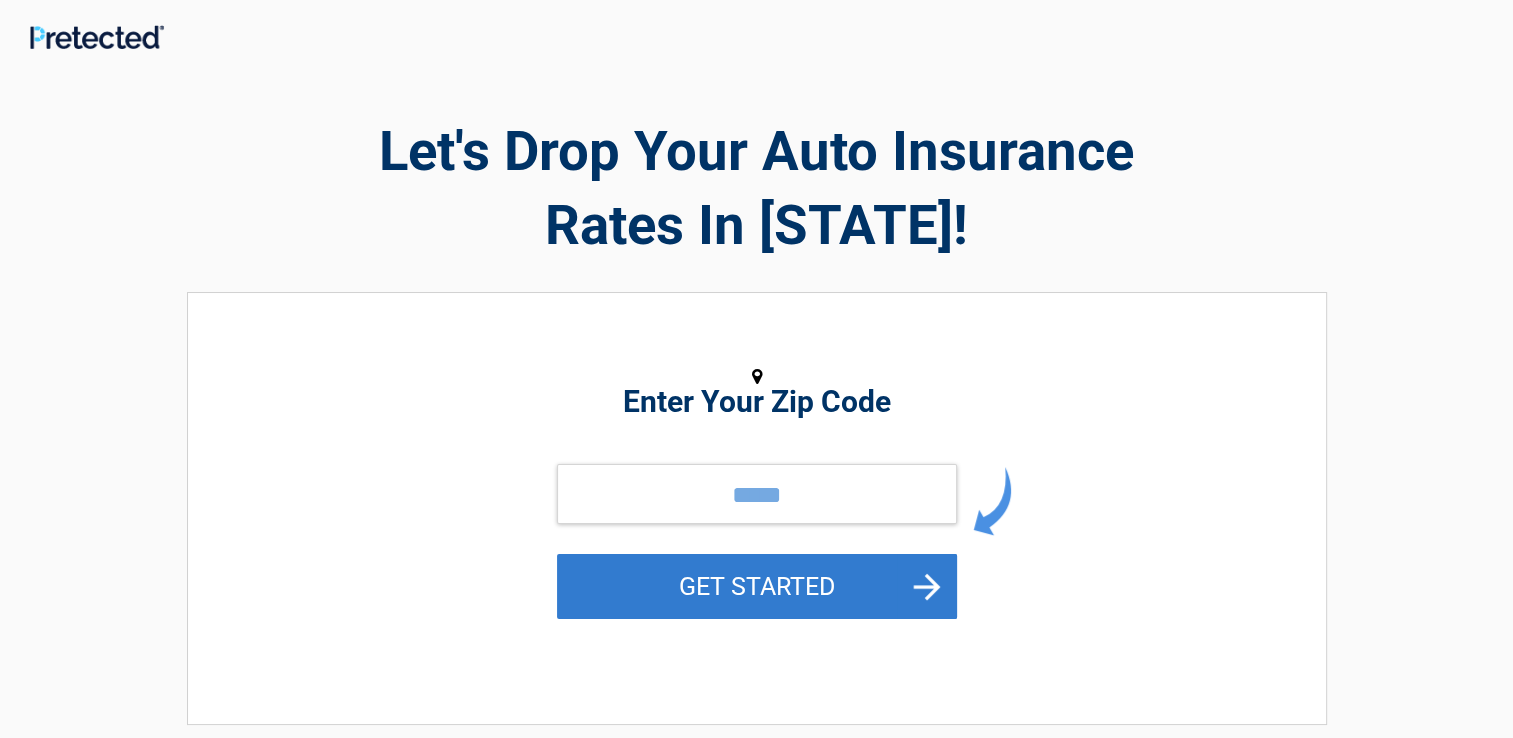 click on "GET STARTED" at bounding box center [757, 586] 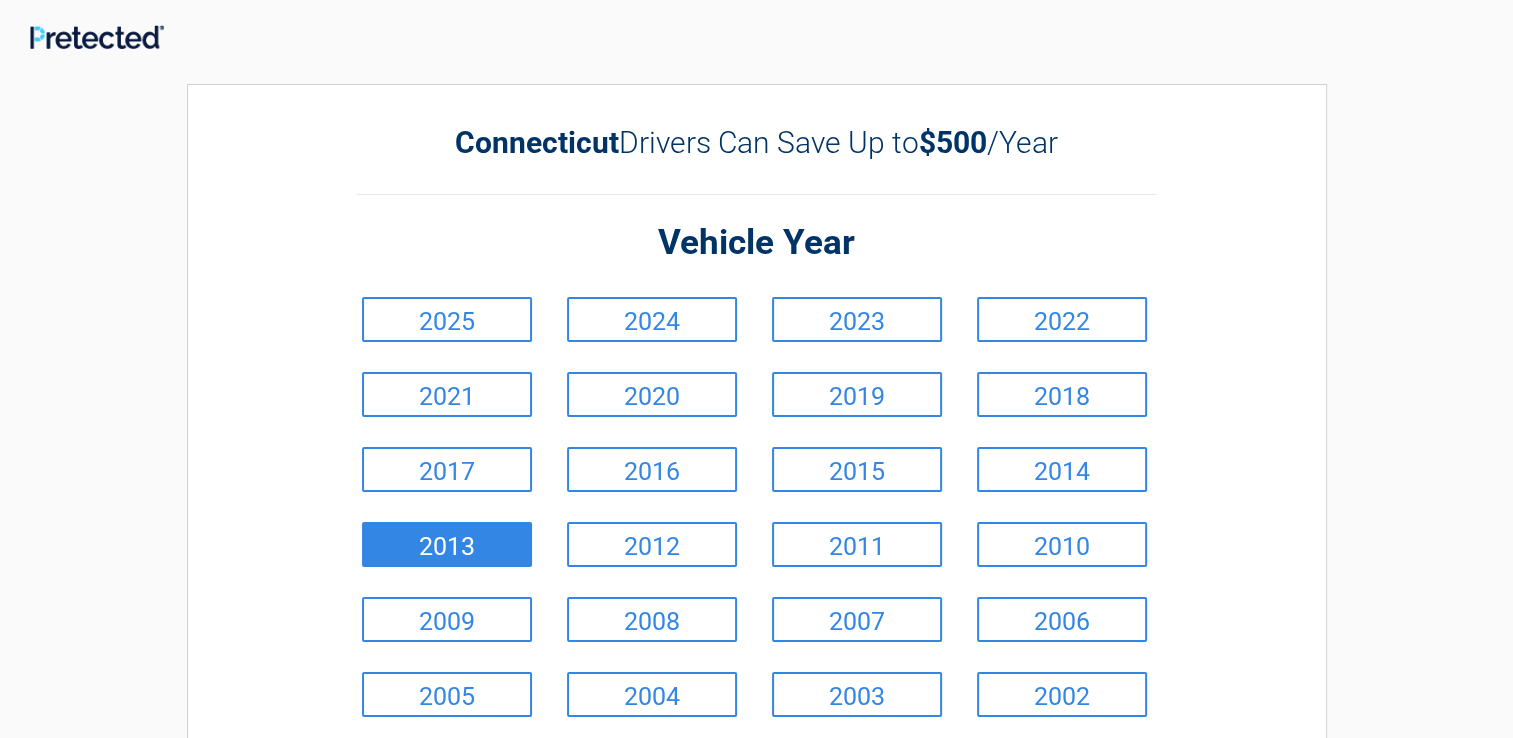 click on "2013" at bounding box center [447, 544] 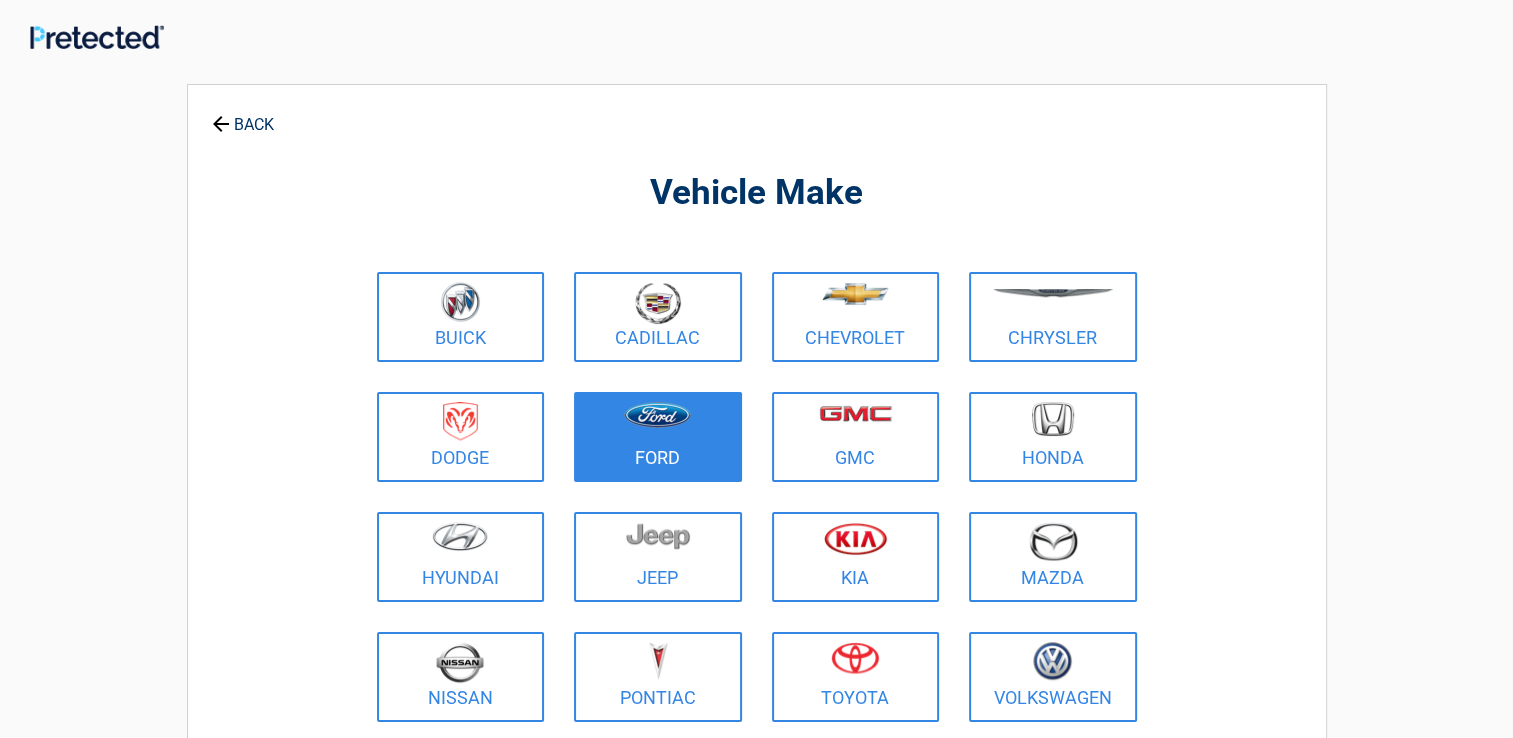 click at bounding box center (658, 424) 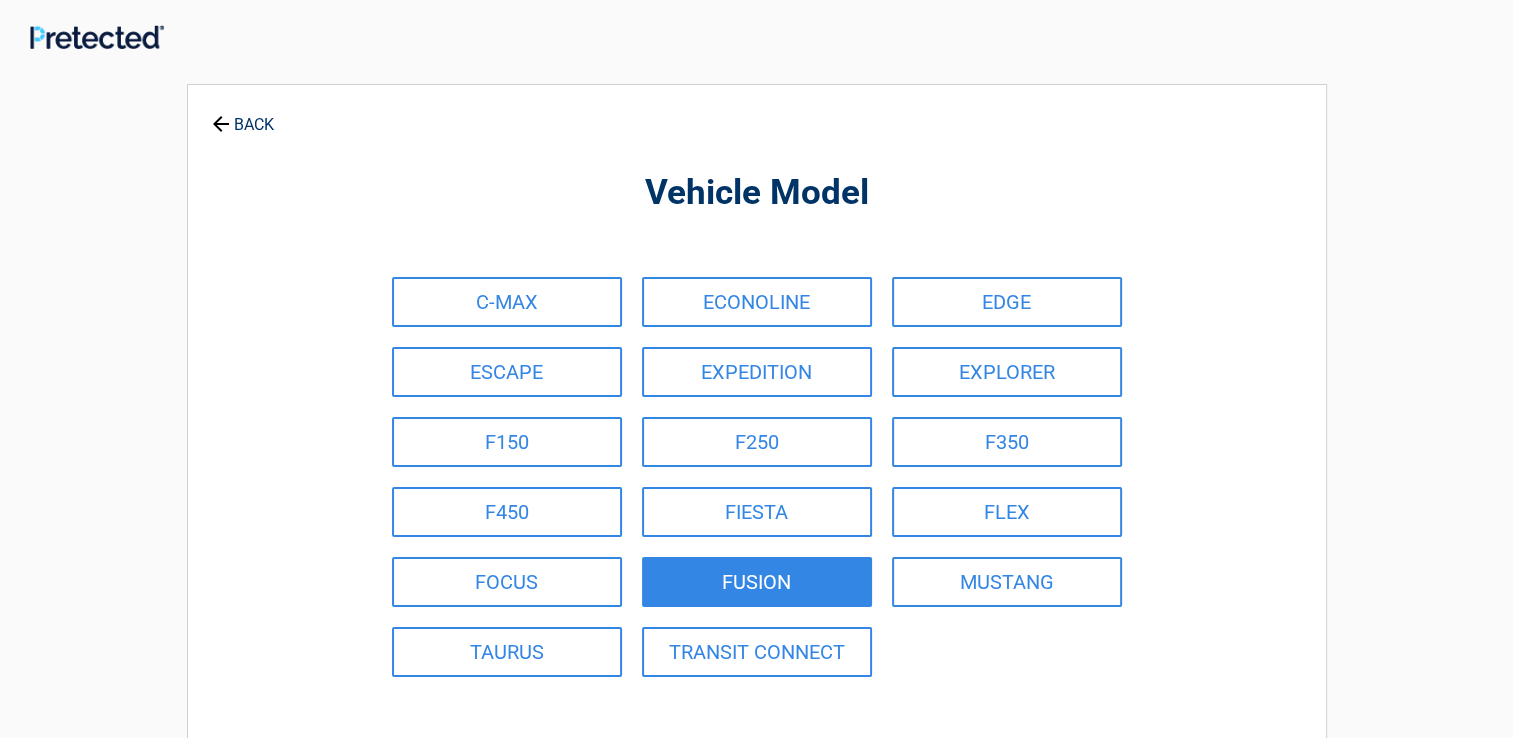click on "FUSION" at bounding box center [757, 582] 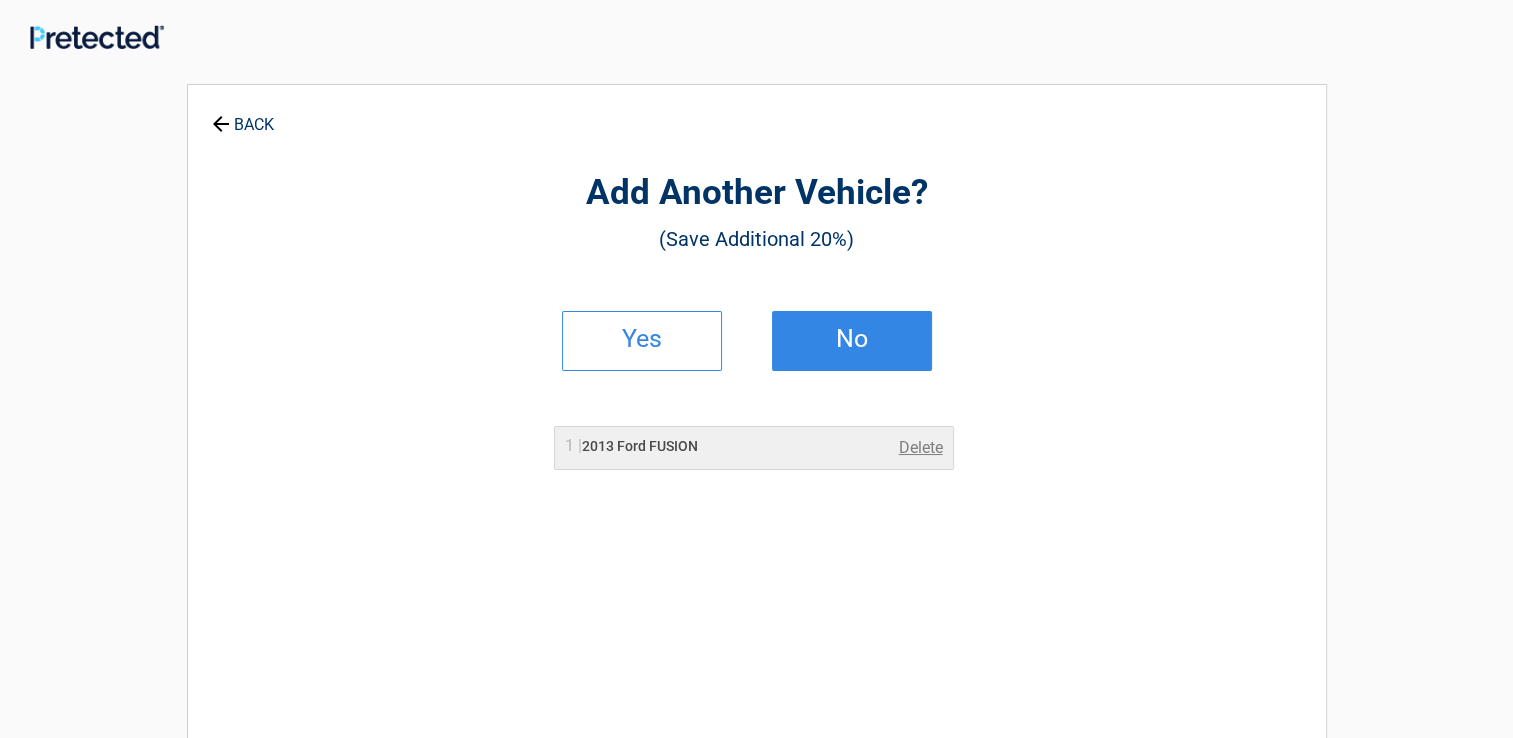 click on "No" at bounding box center (852, 339) 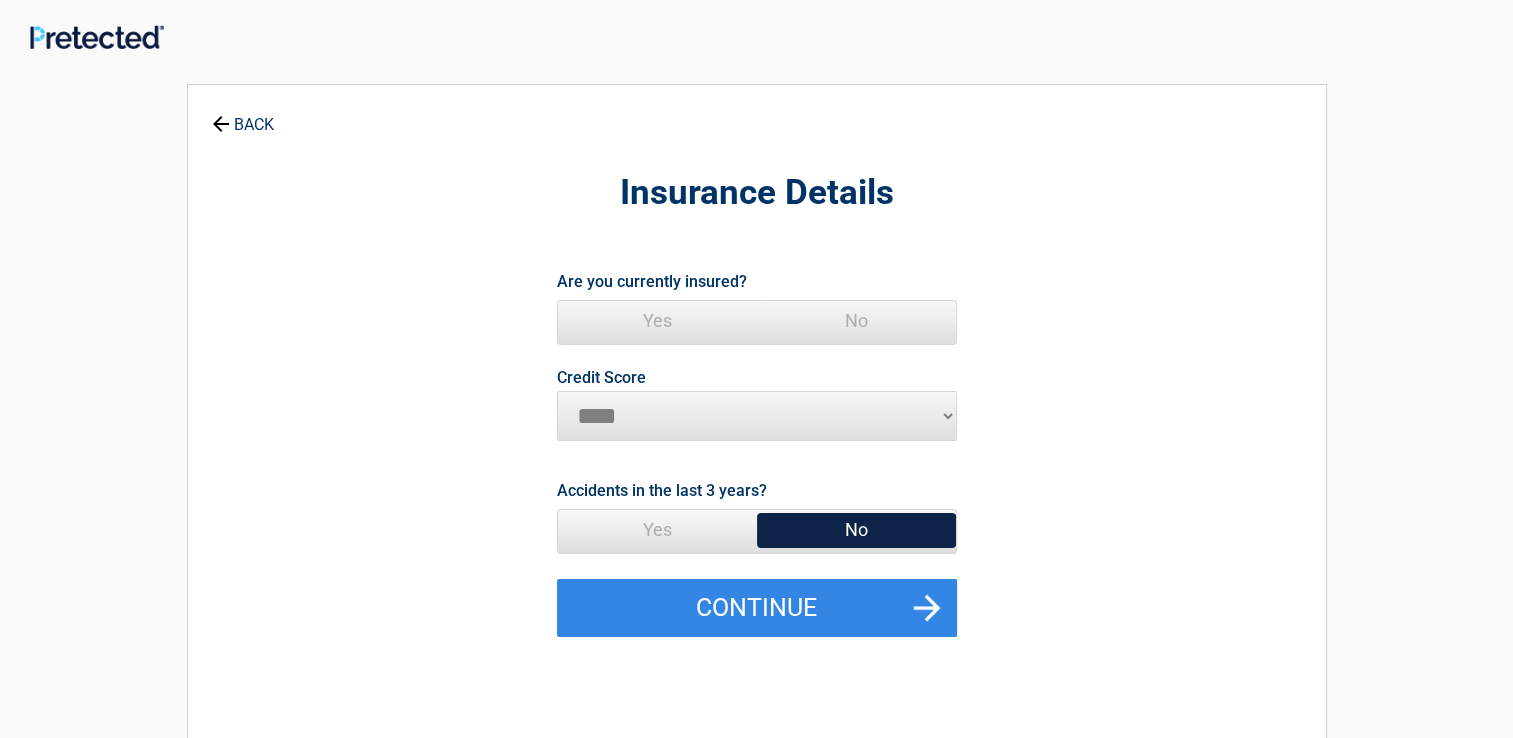 click on "*********
****
*******
****" at bounding box center [757, 416] 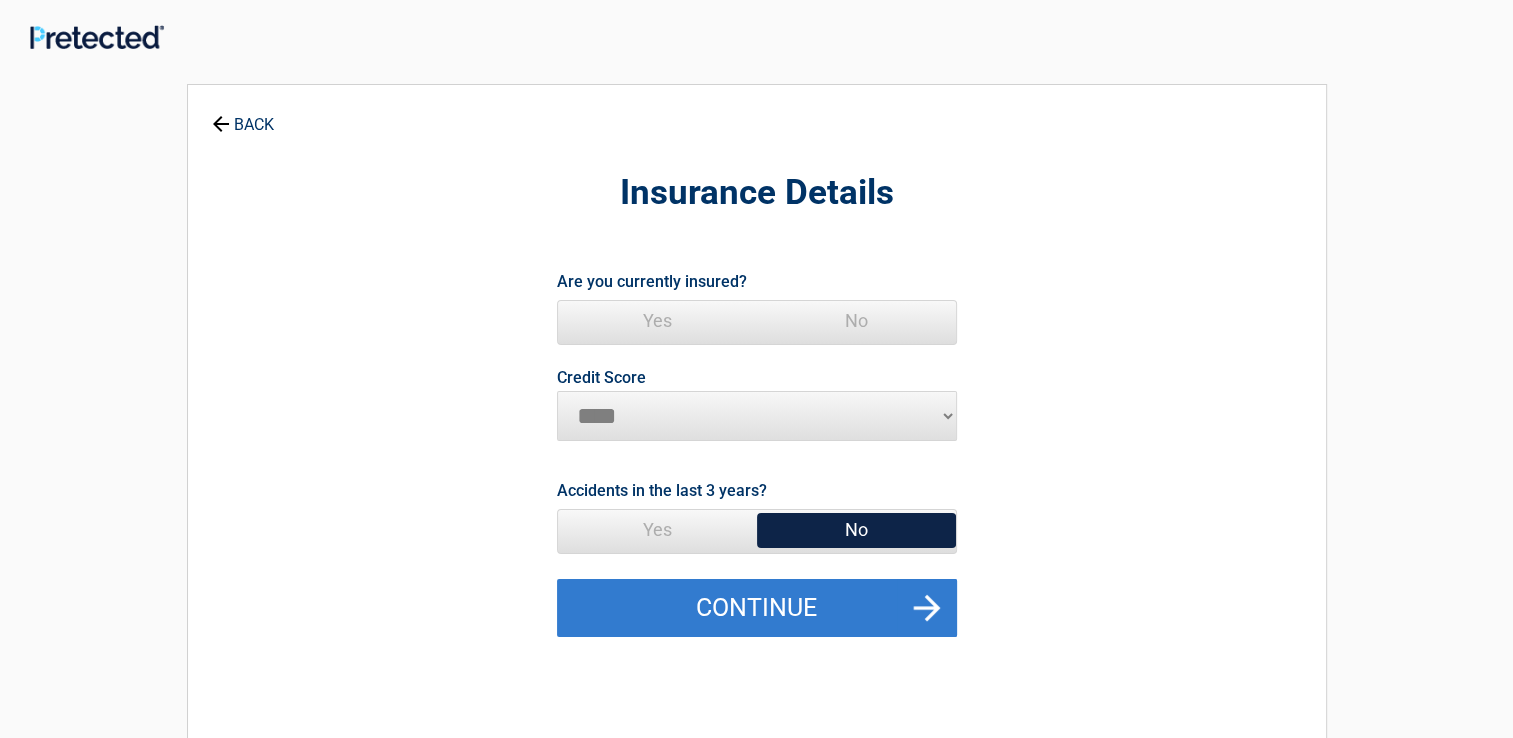 click on "Continue" at bounding box center [757, 608] 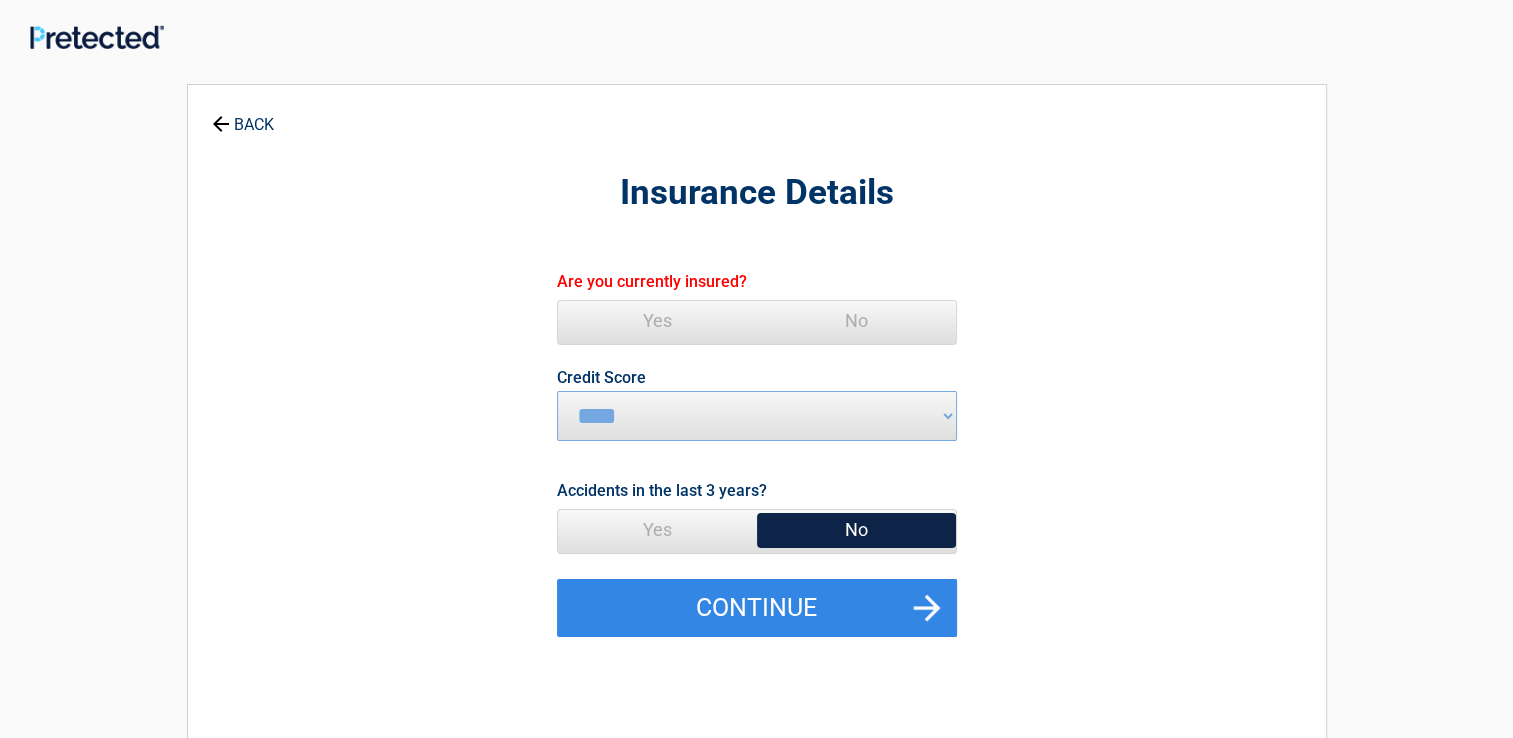 click on "Yes" at bounding box center (657, 321) 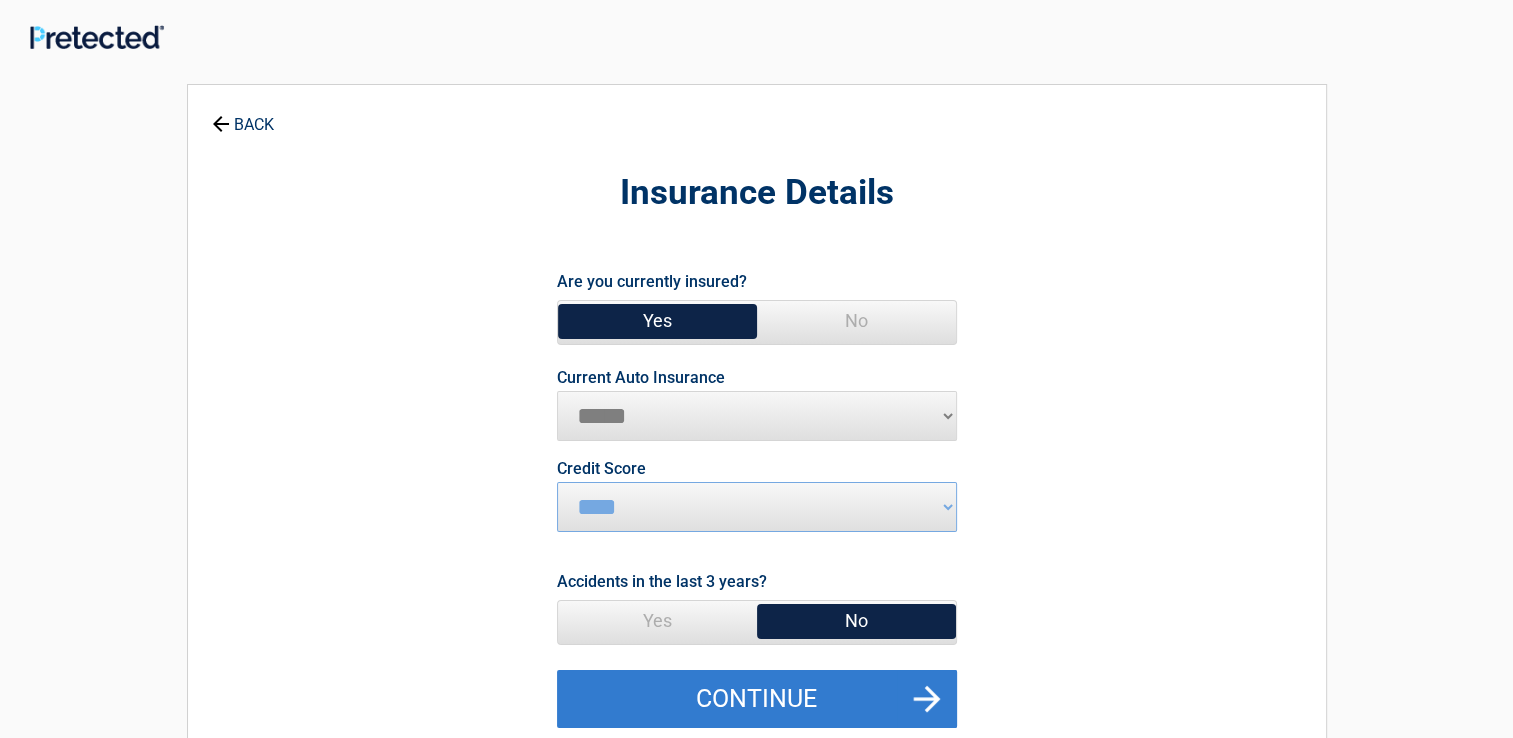 click on "Continue" at bounding box center [757, 699] 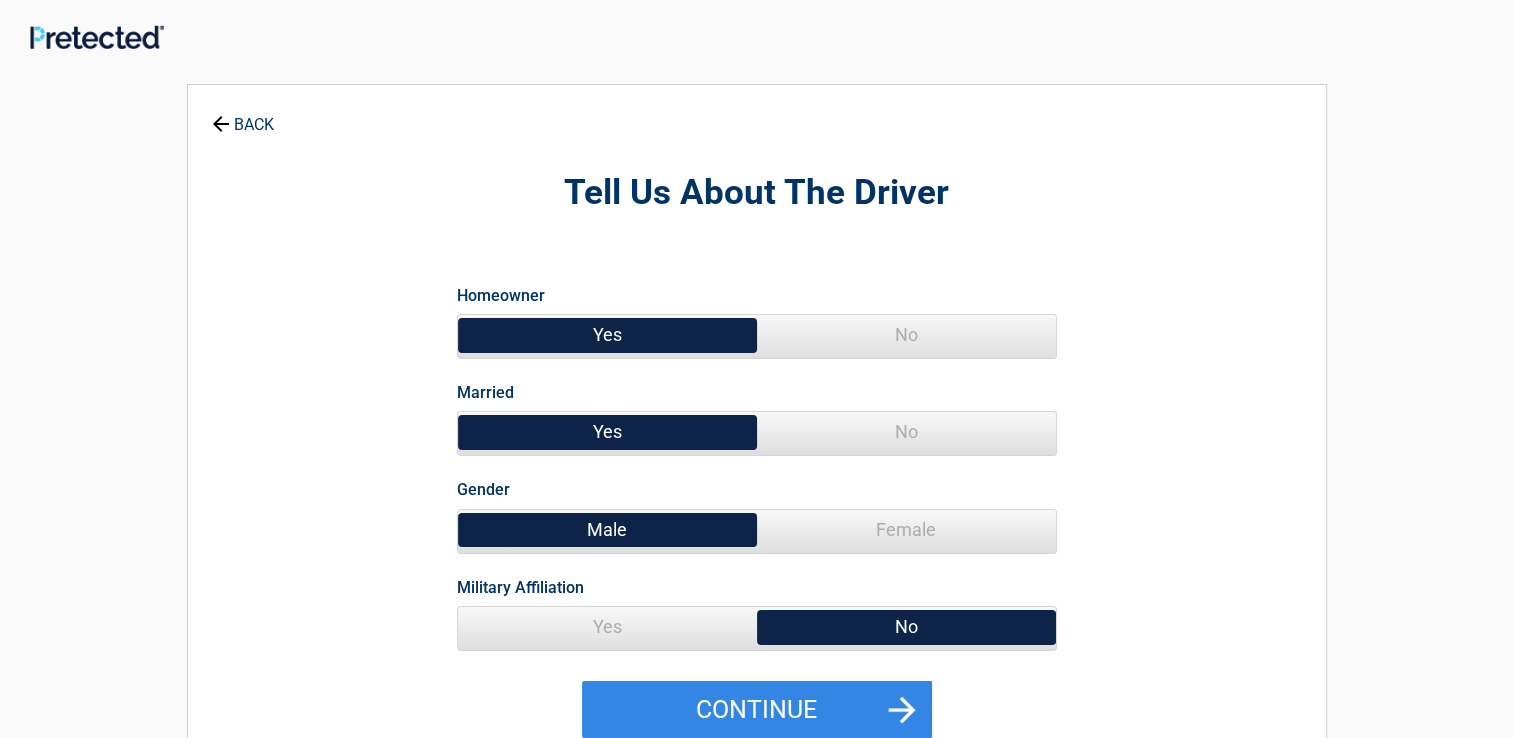click on "No" at bounding box center (906, 335) 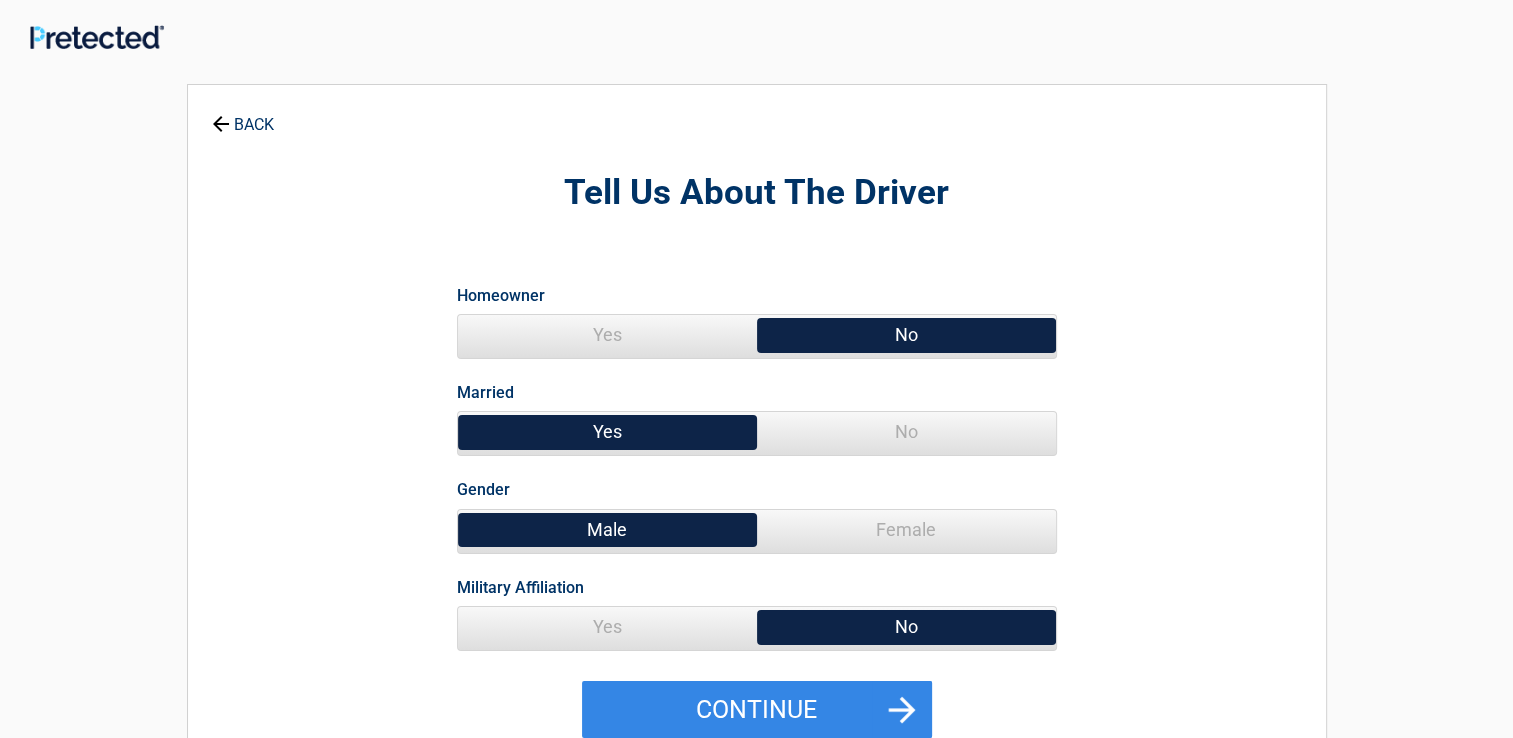 click on "No" at bounding box center (906, 432) 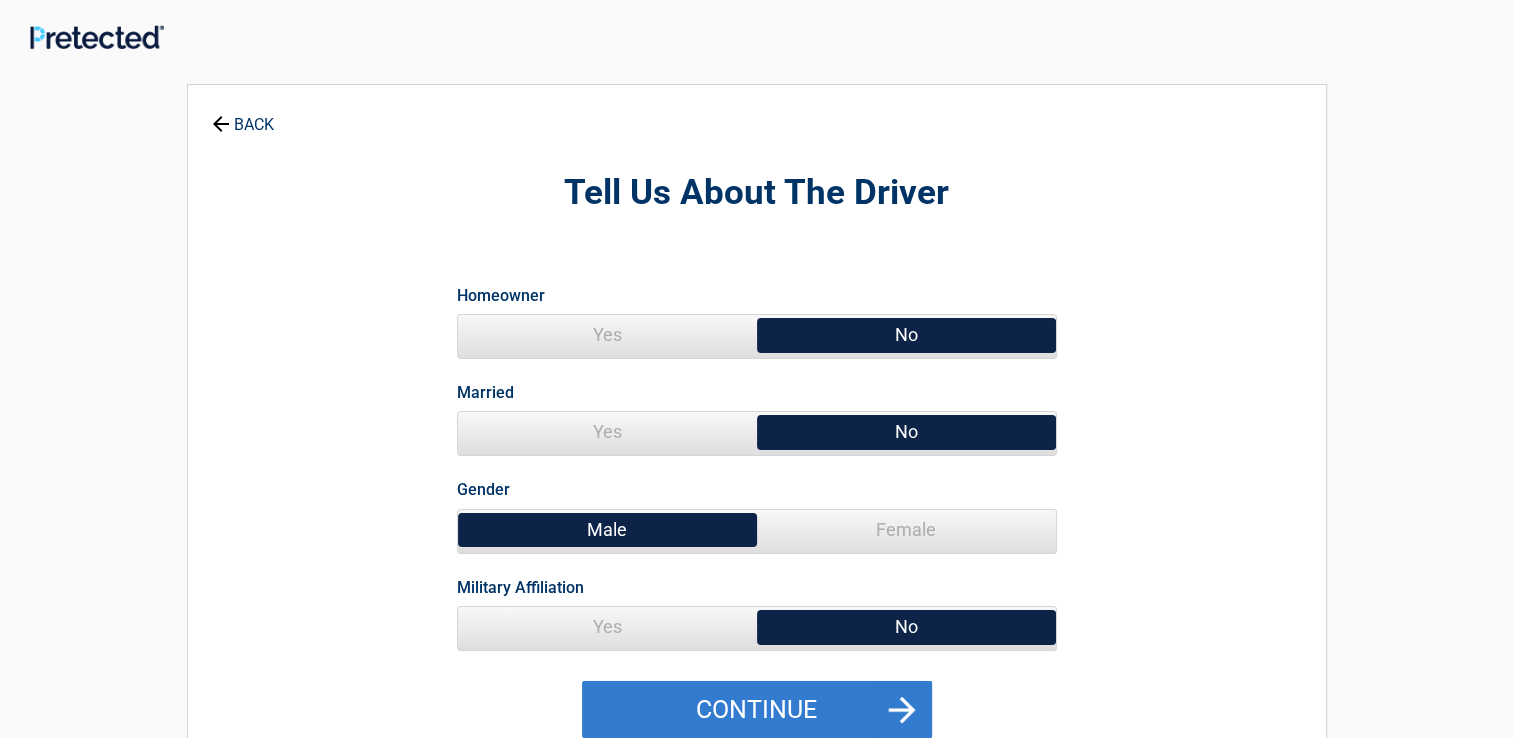 click on "Continue" at bounding box center (757, 710) 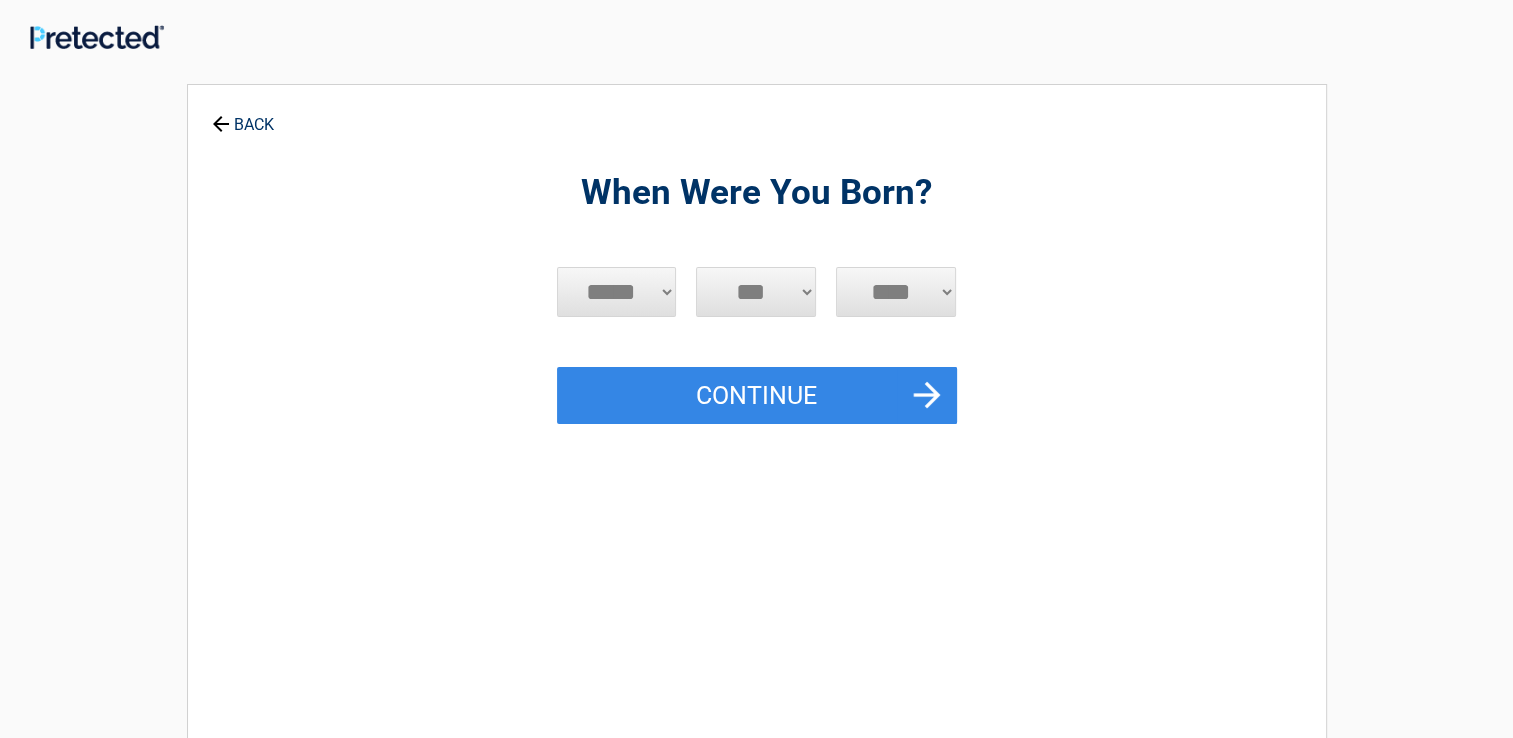 click on "*****
***
***
***
***
***
***
***
***
***
***
***
***" at bounding box center [617, 292] 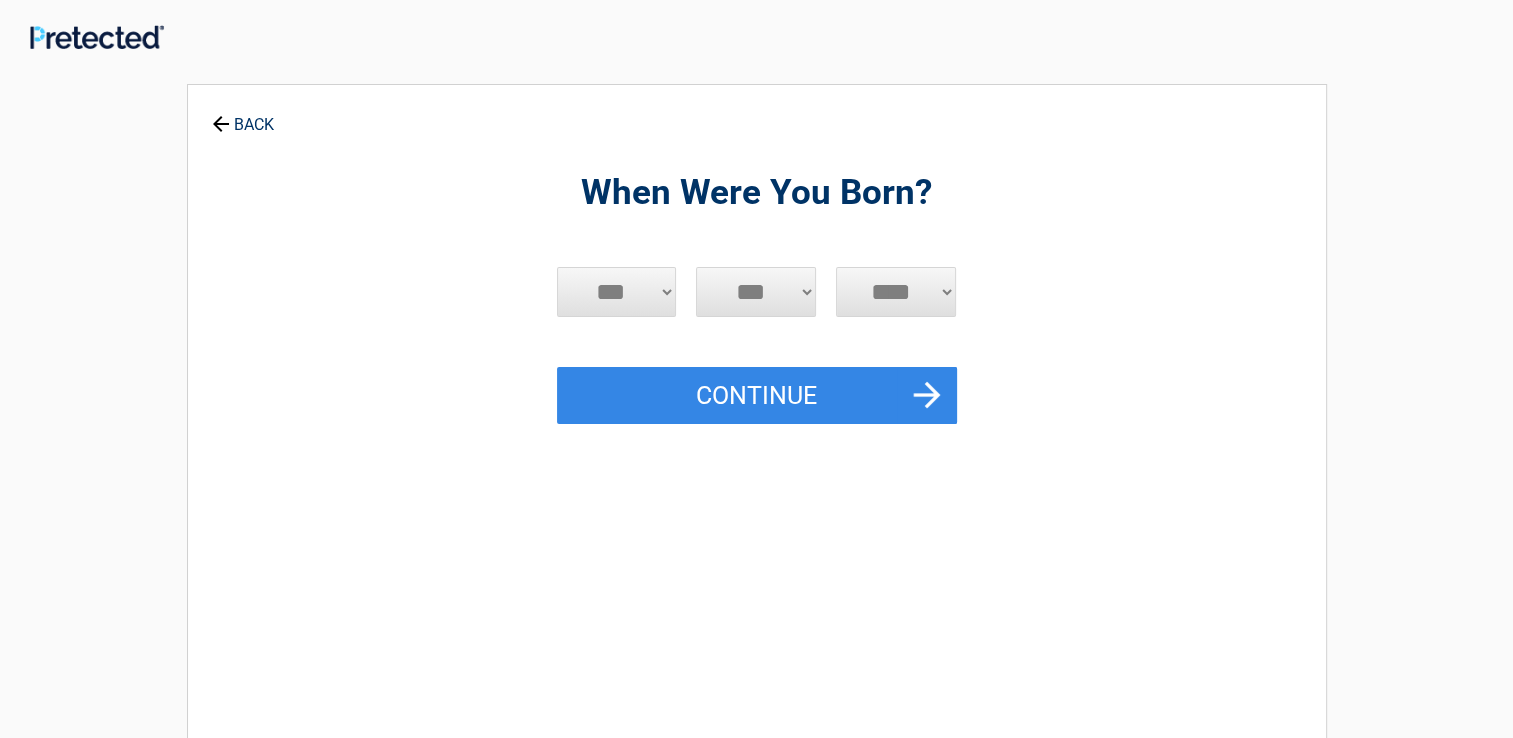 click on "*****
***
***
***
***
***
***
***
***
***
***
***
***" at bounding box center (617, 292) 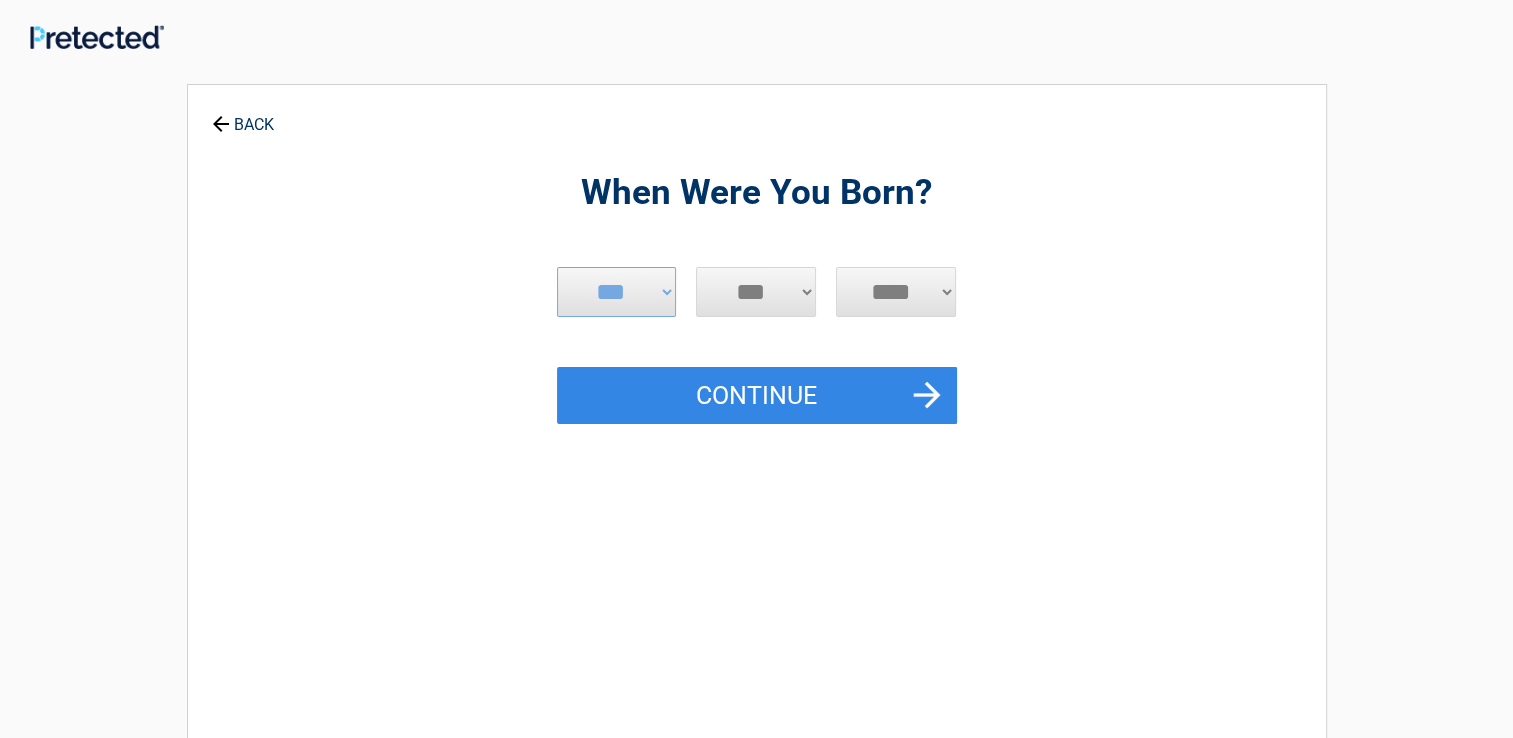 click on "*** * * * * * * * * * ** ** ** ** ** ** ** ** ** ** ** ** ** ** ** ** ** ** ** **" at bounding box center (756, 292) 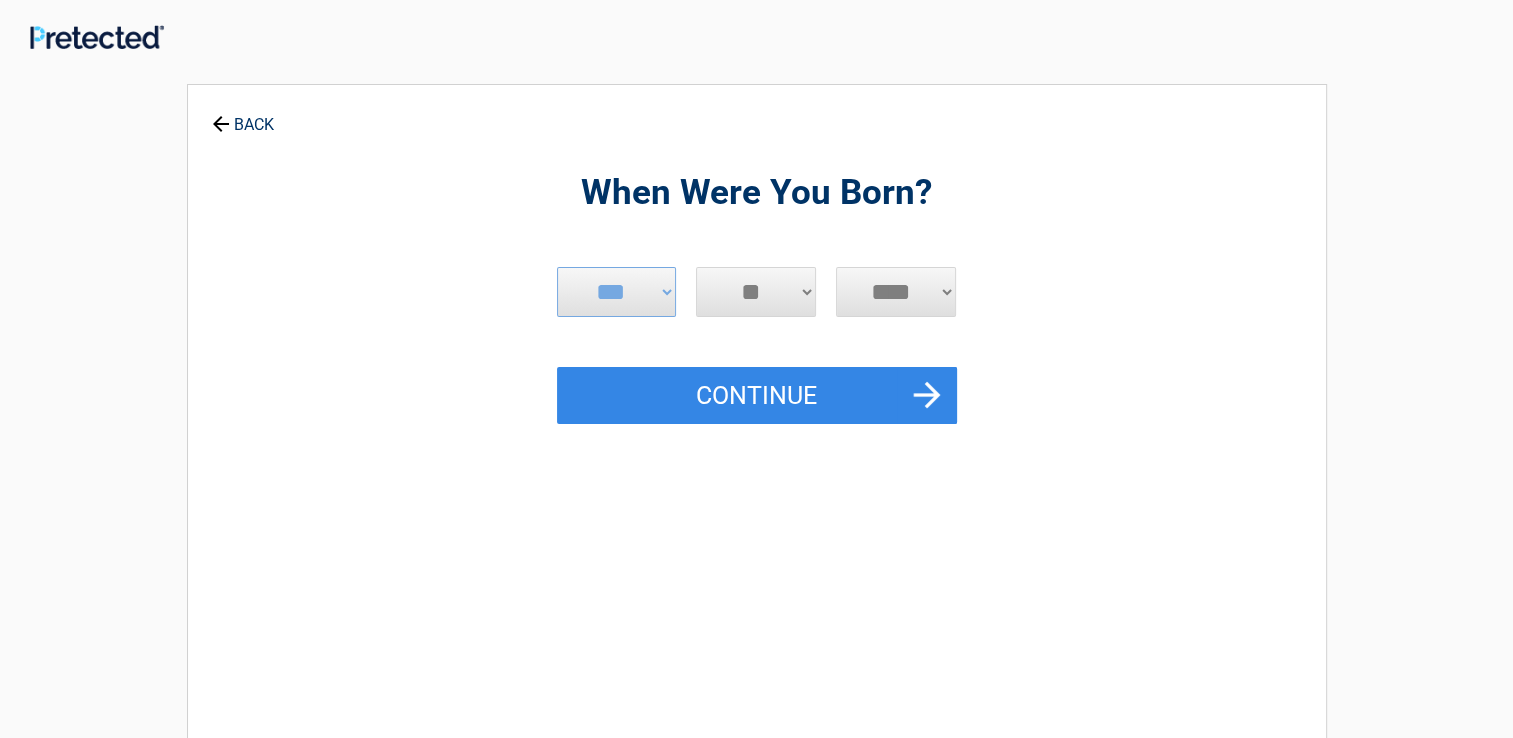 click on "*** * * * * * * * * * ** ** ** ** ** ** ** ** ** ** ** ** ** ** ** ** ** ** ** **" at bounding box center (756, 292) 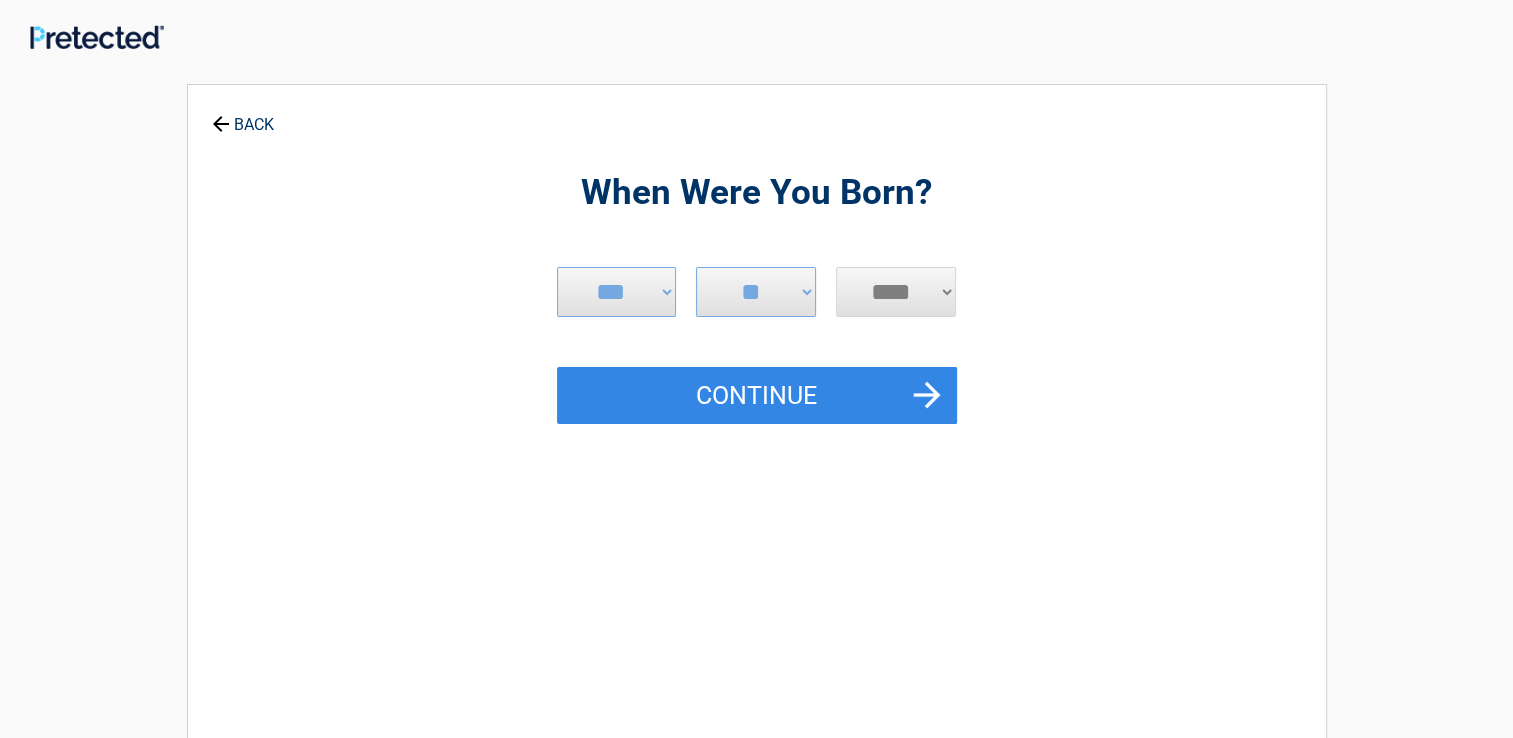 click on "****
****
****
****
****
****
****
****
****
****
****
****
****
****
****
****
****
****
****
****
****
****
****
****
****
****
****
****
****
****
****
****
****
****
****
****
****
****
****
****
****
****
****
****
****
****
****
****
****
****
****
****
****
****
****
****
****
****
****
****
****
****
****
****" at bounding box center [896, 292] 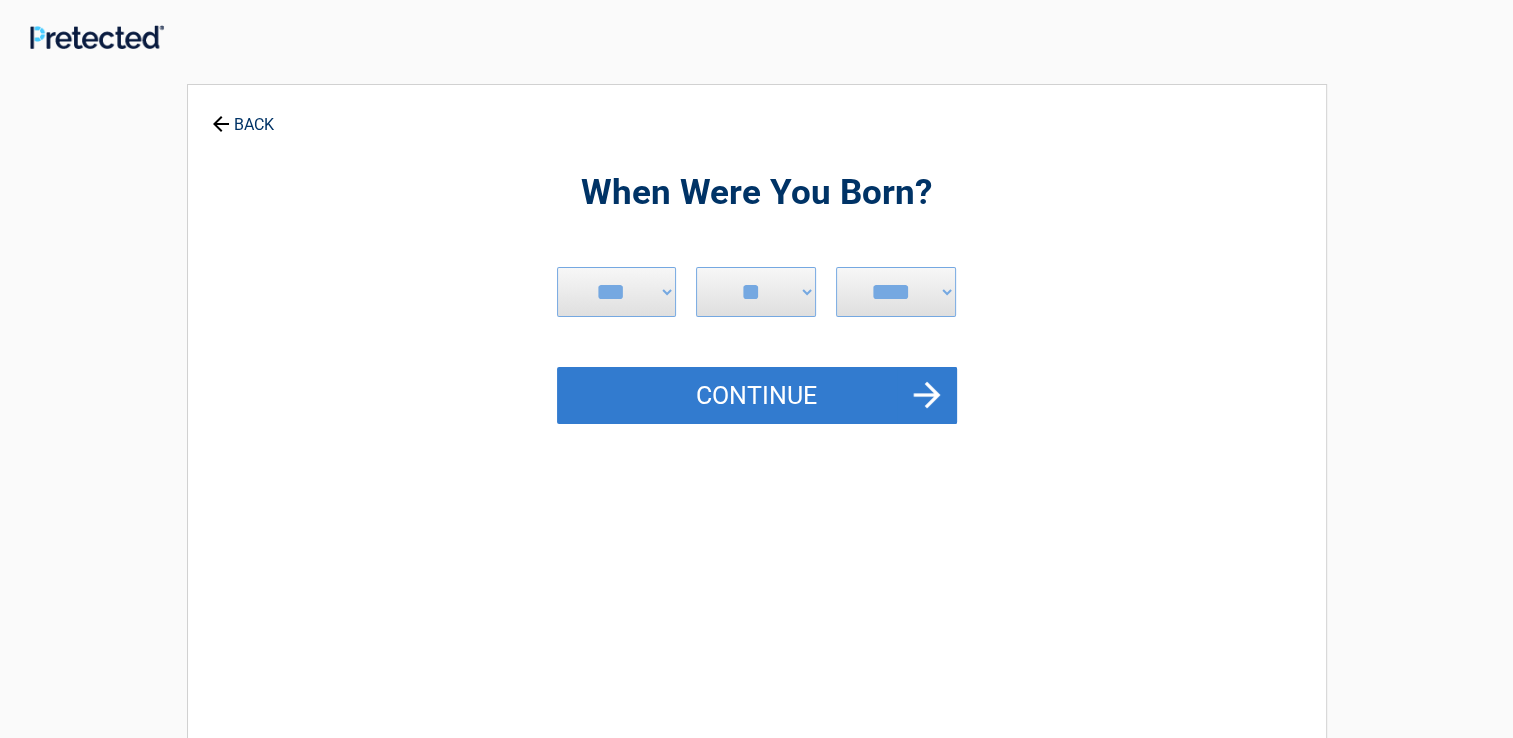 click on "Continue" at bounding box center [757, 396] 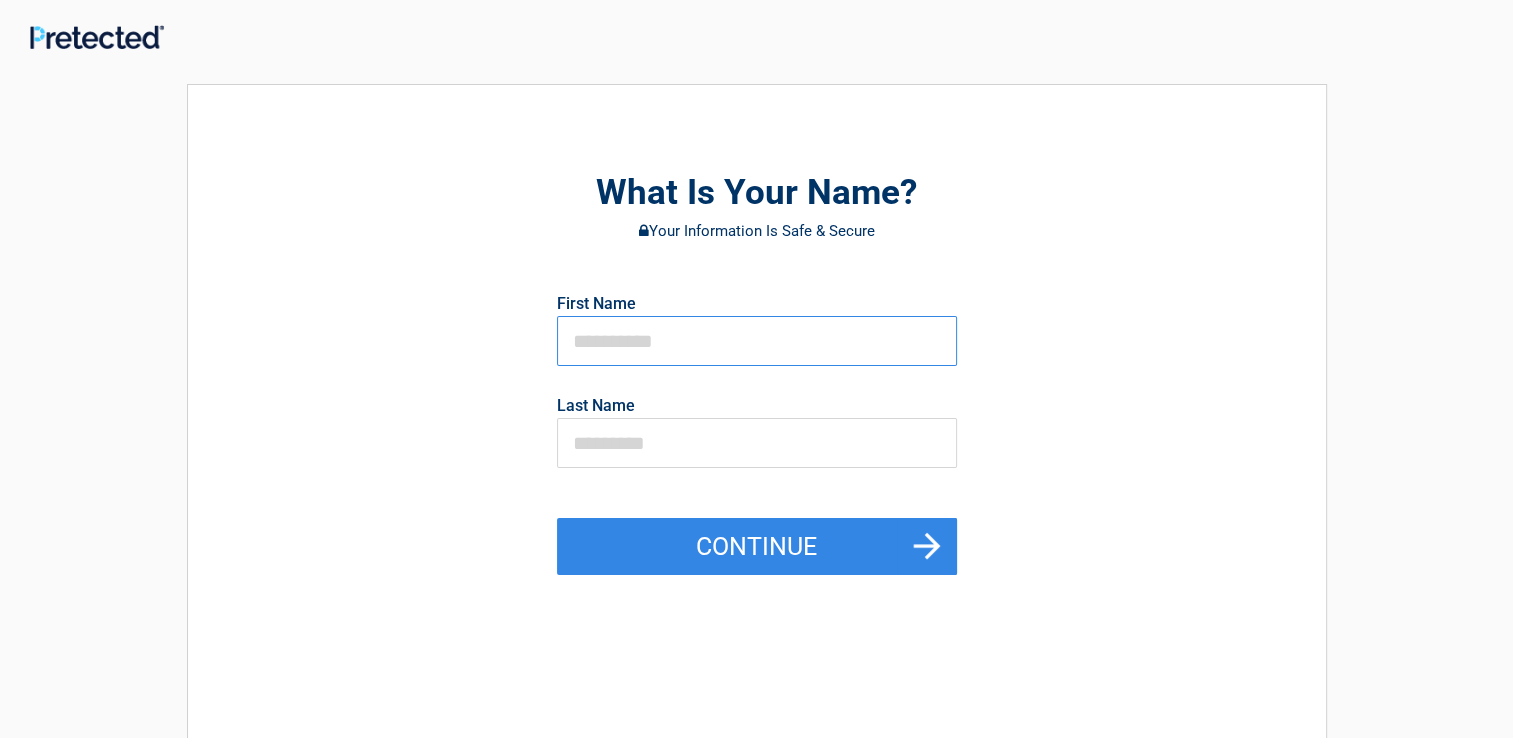 click at bounding box center [757, 341] 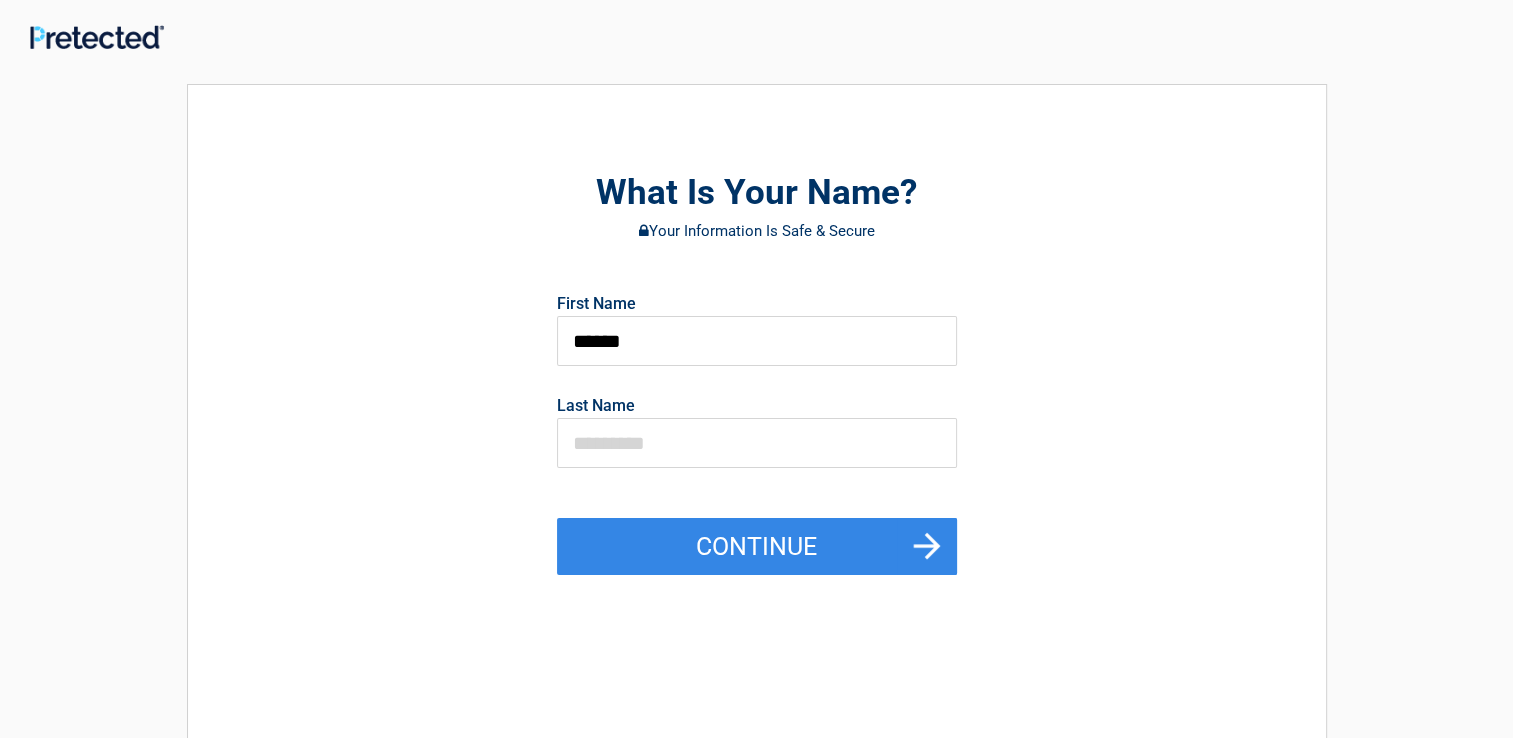 type on "******" 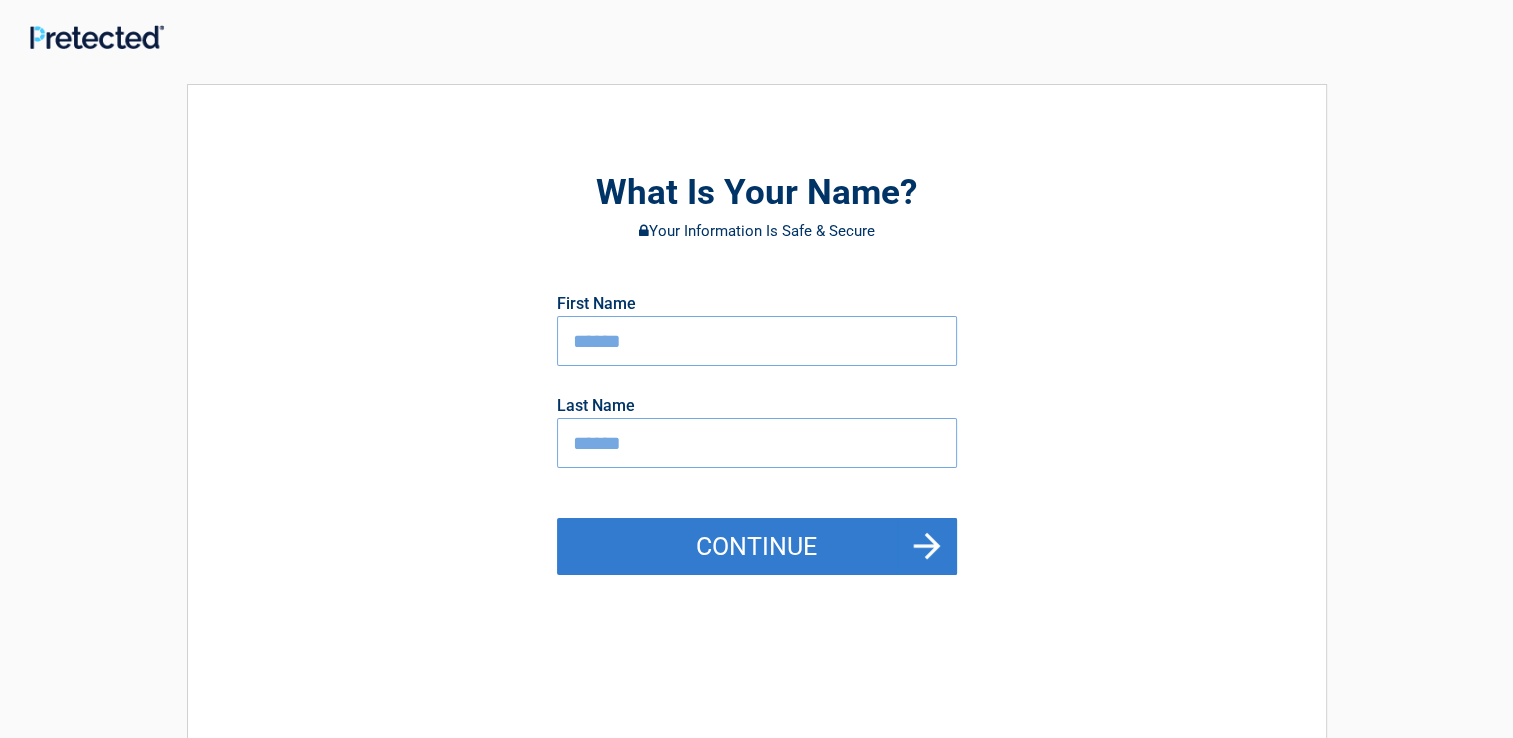 click on "Continue" at bounding box center (757, 547) 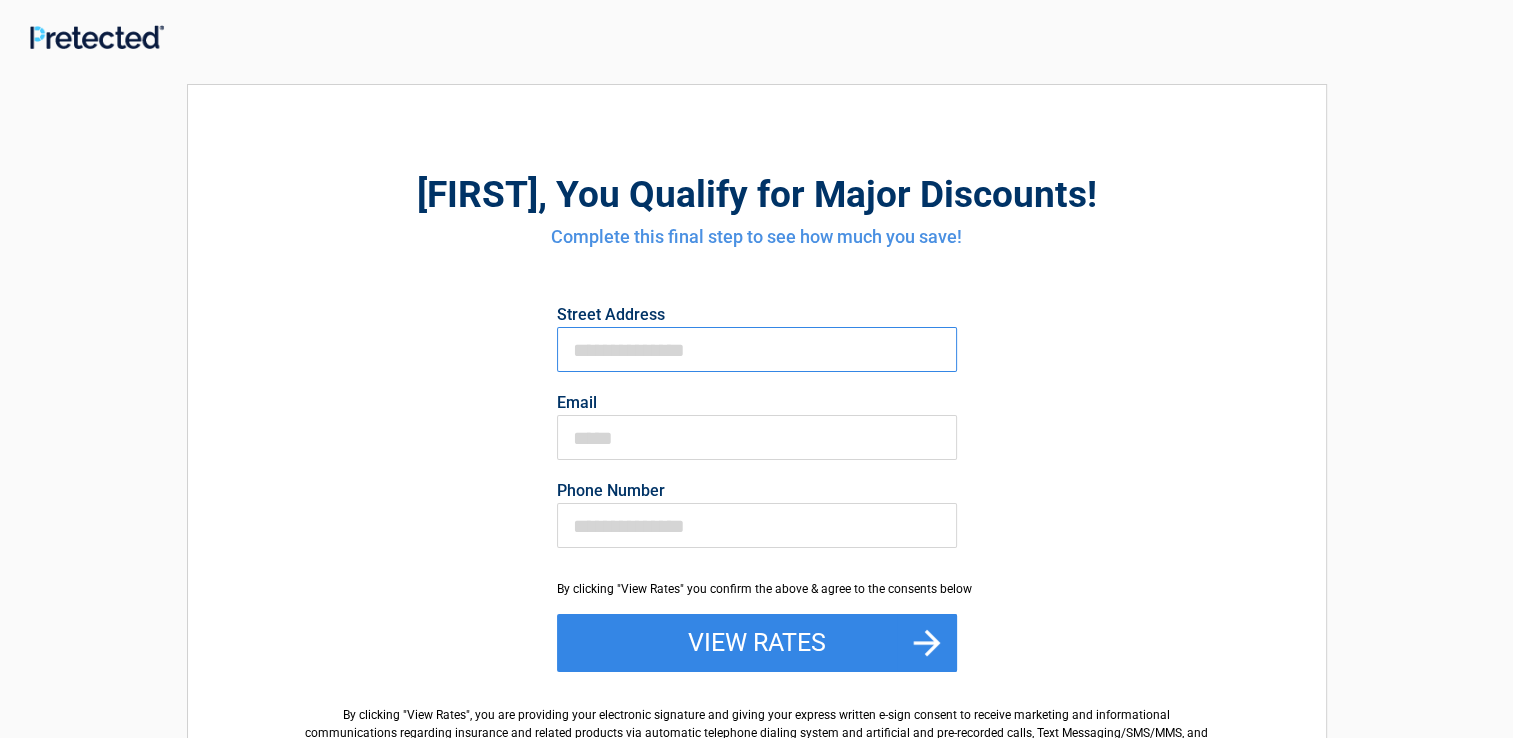 click on "First Name" at bounding box center [757, 349] 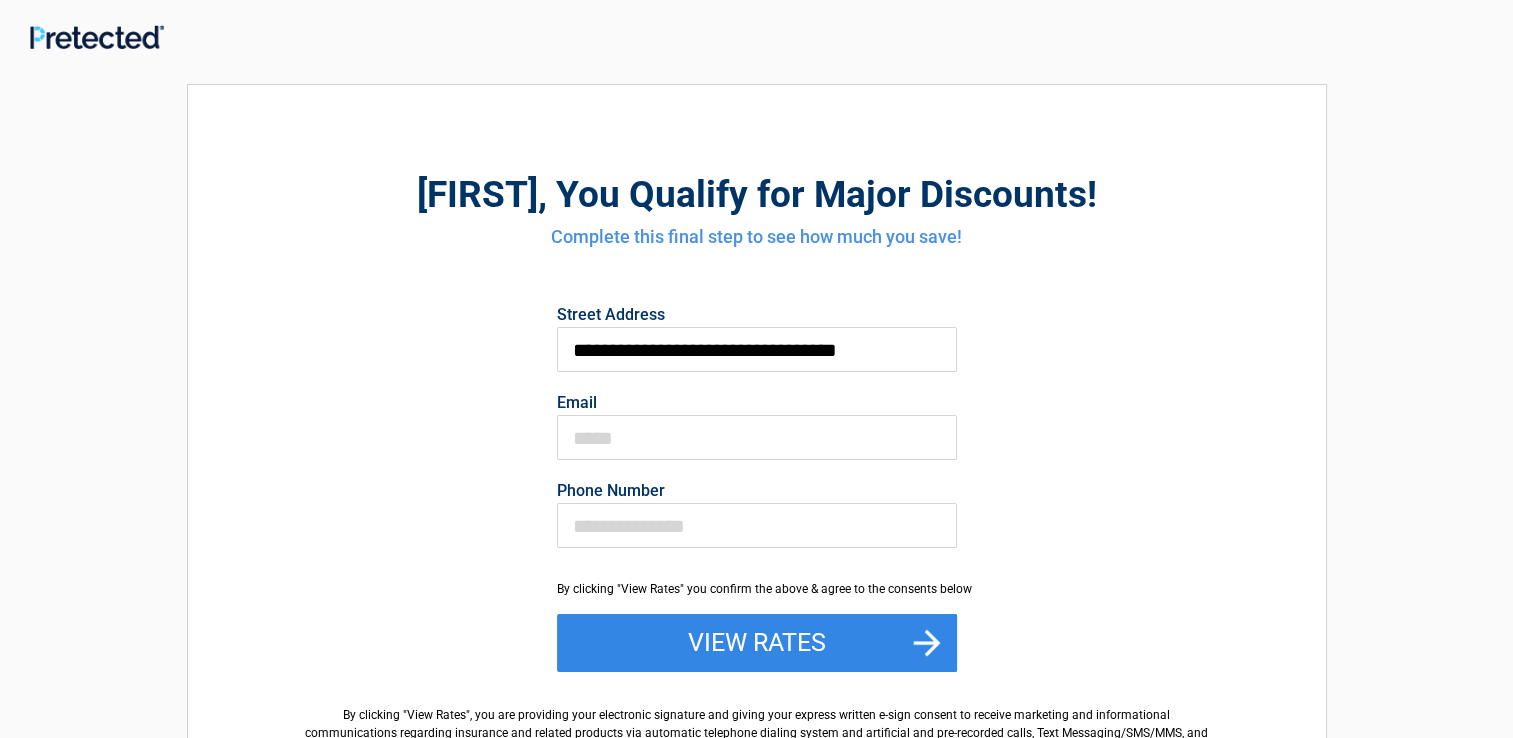 type on "**********" 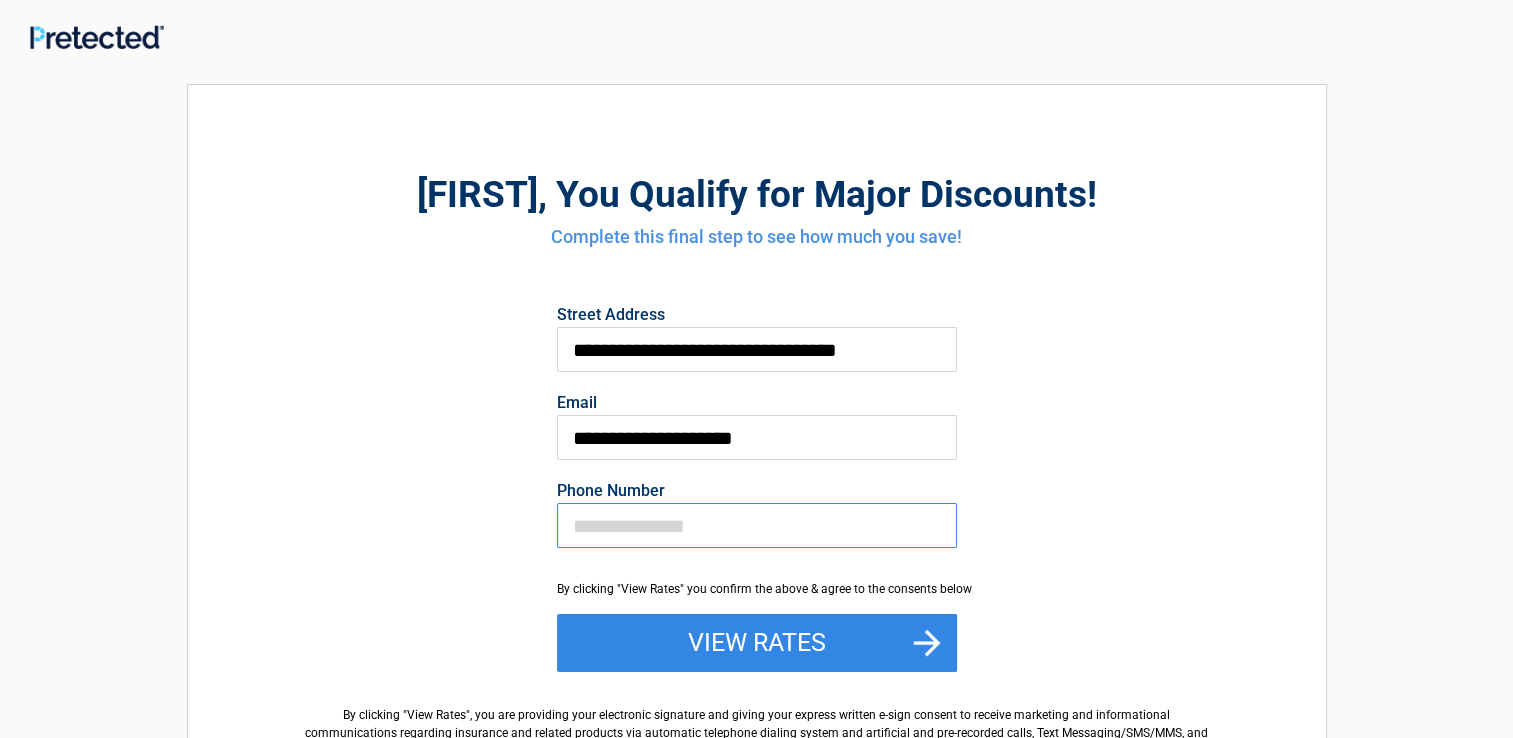 type on "**********" 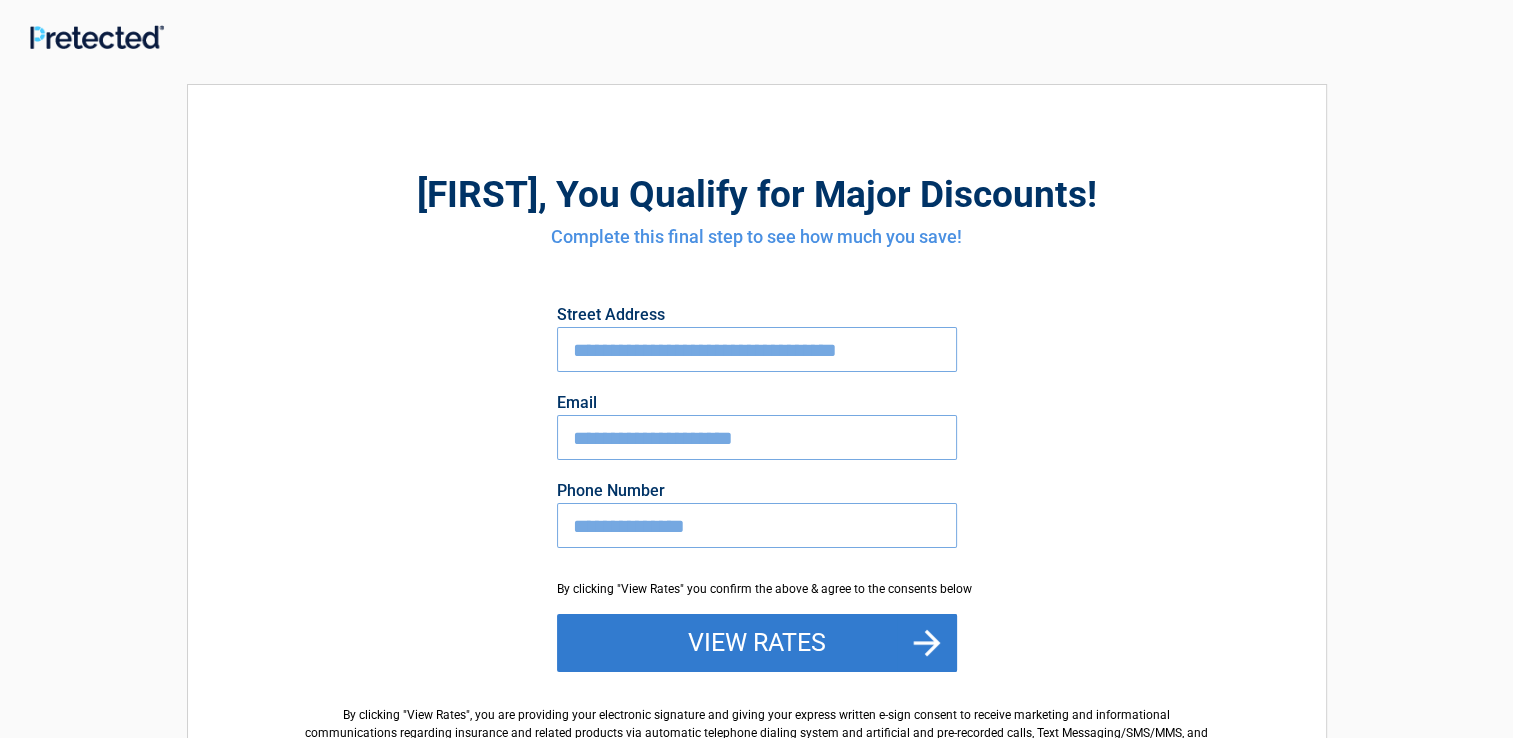 click on "View Rates" at bounding box center (757, 643) 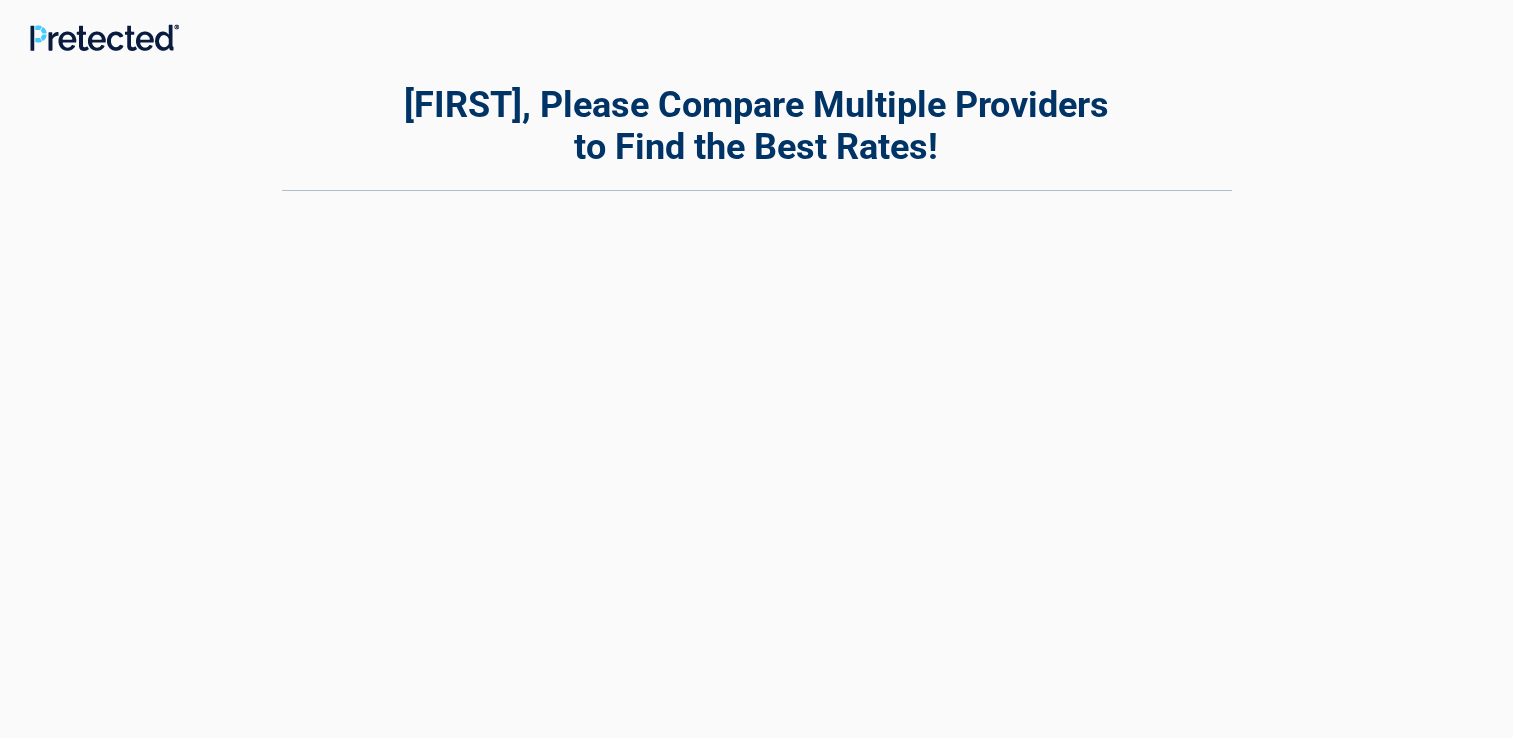 scroll, scrollTop: 0, scrollLeft: 0, axis: both 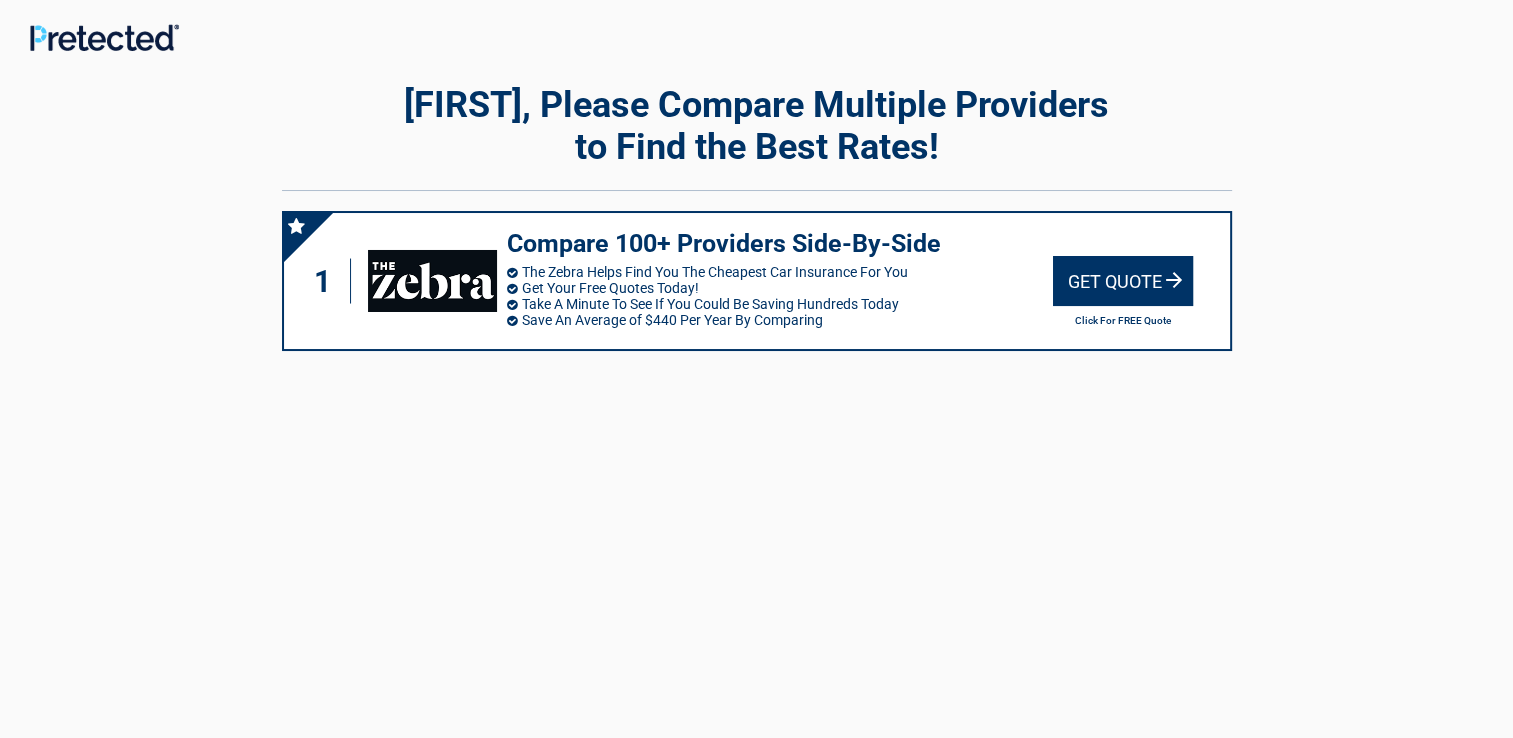 click on "Get Quote" at bounding box center [1123, 281] 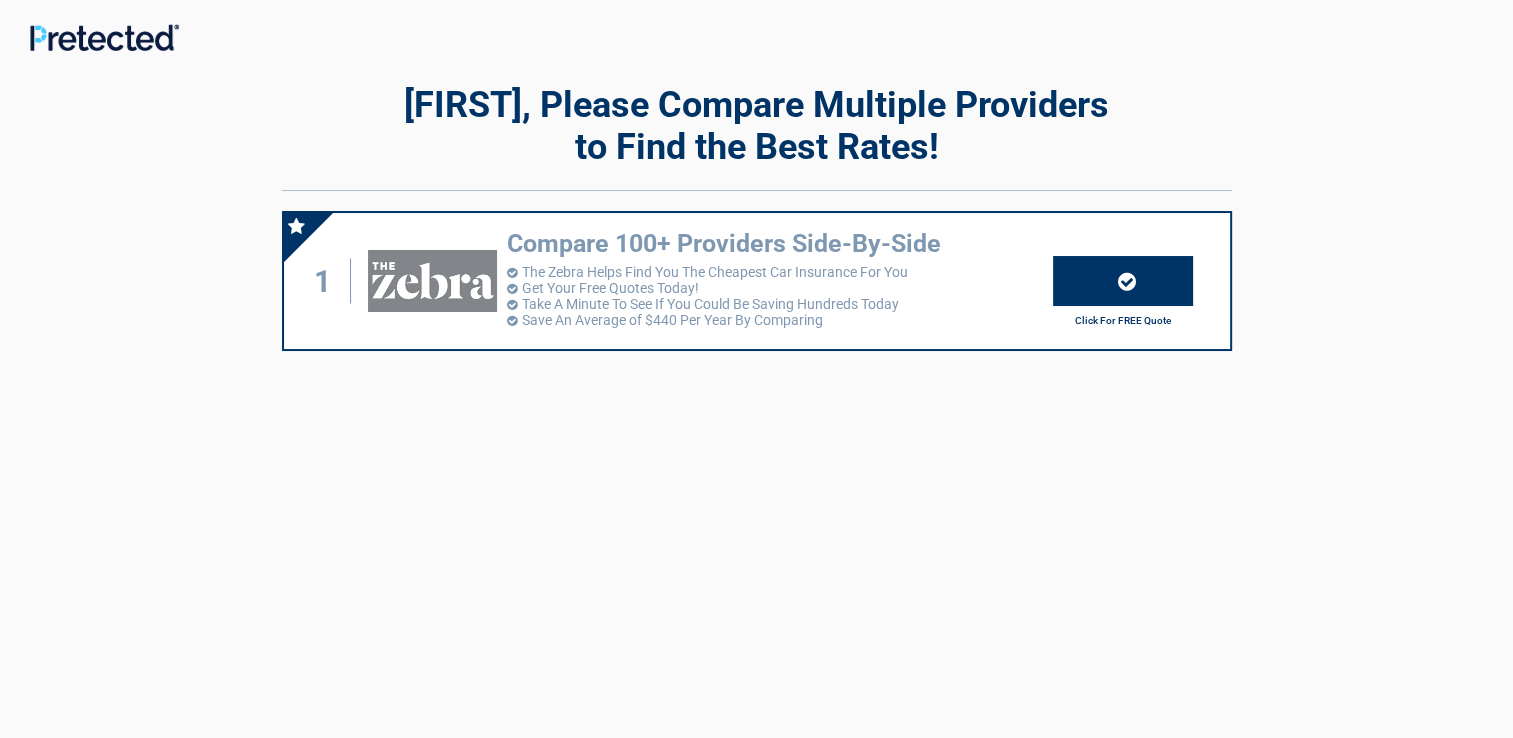 click on "Get Your Free Quotes Today!" at bounding box center (780, 288) 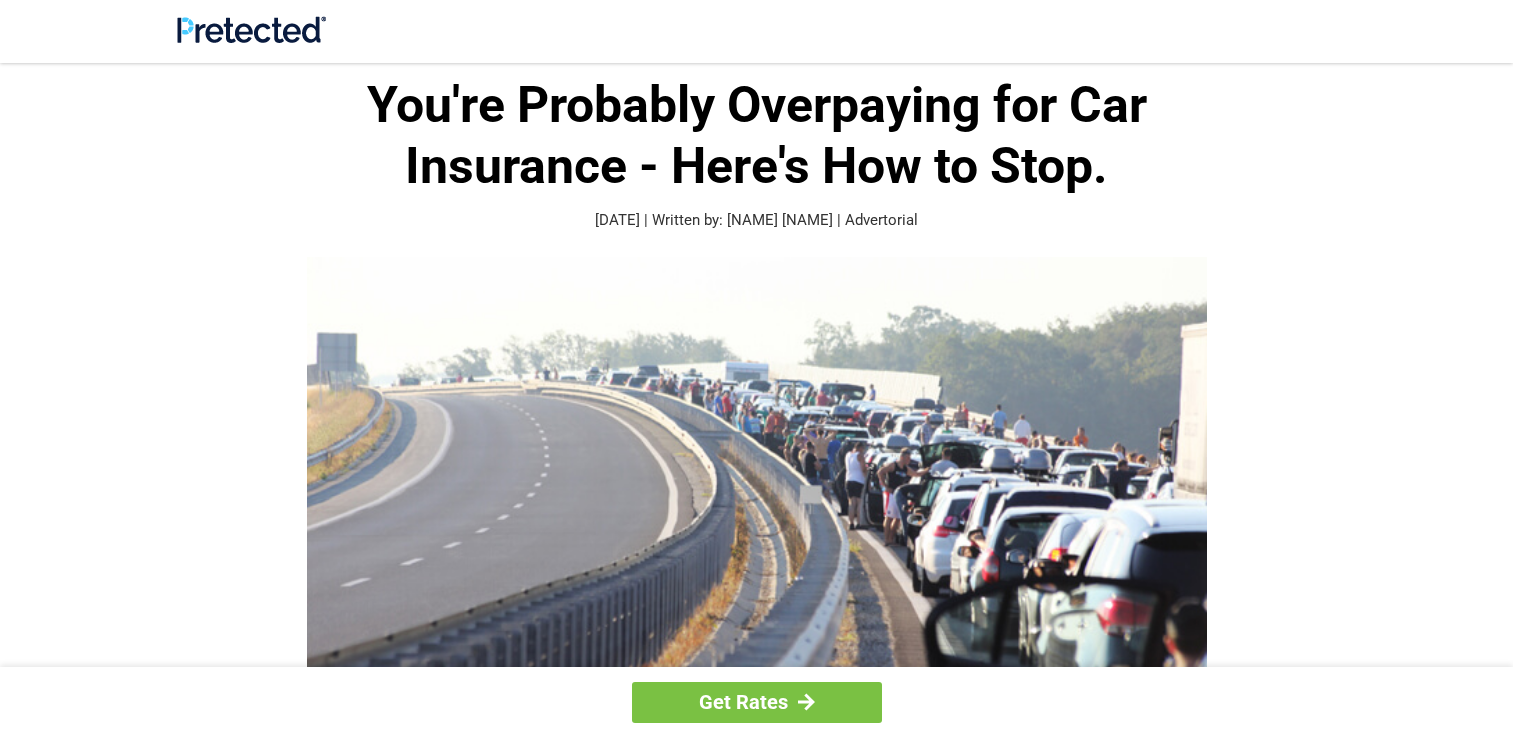 scroll, scrollTop: 0, scrollLeft: 0, axis: both 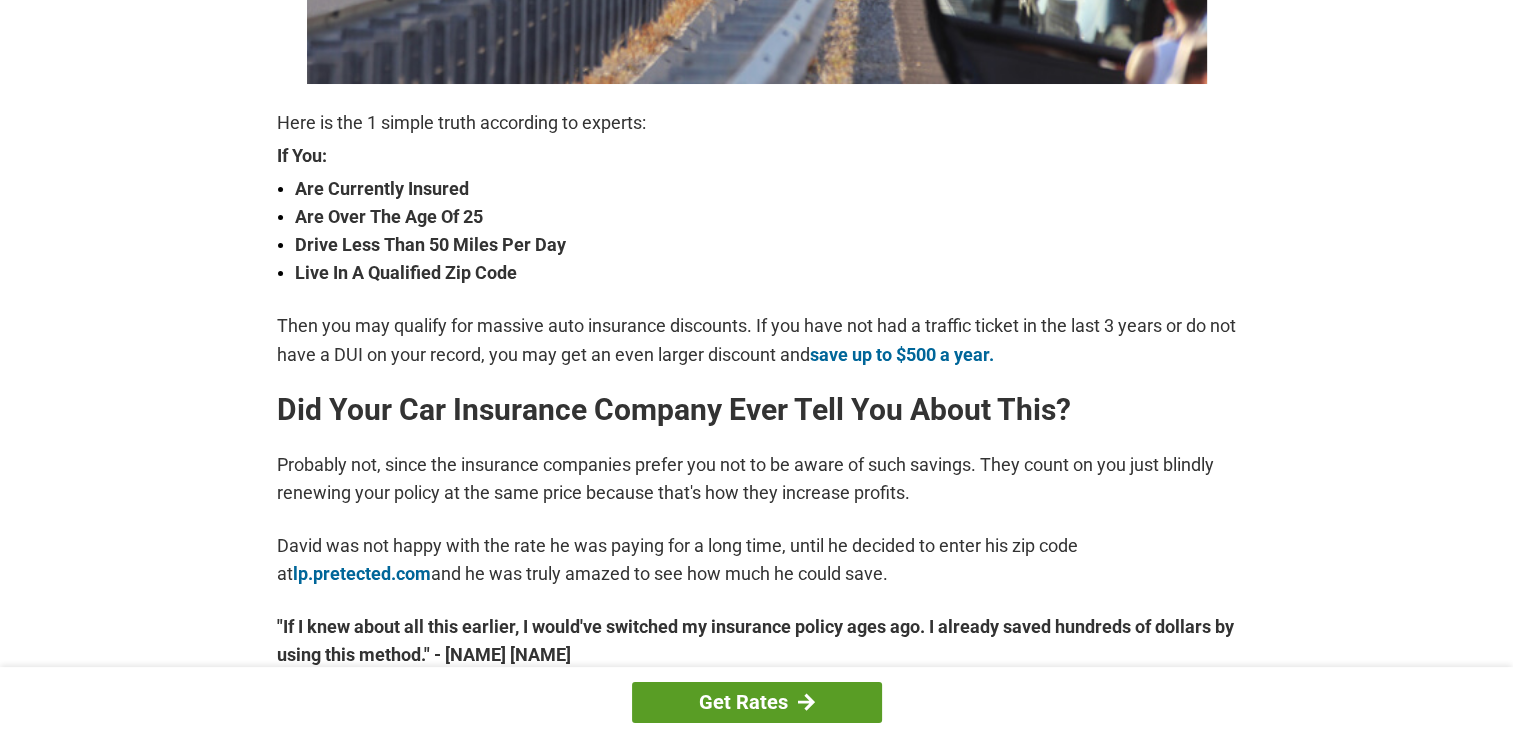 click on "Get Rates" at bounding box center [757, 702] 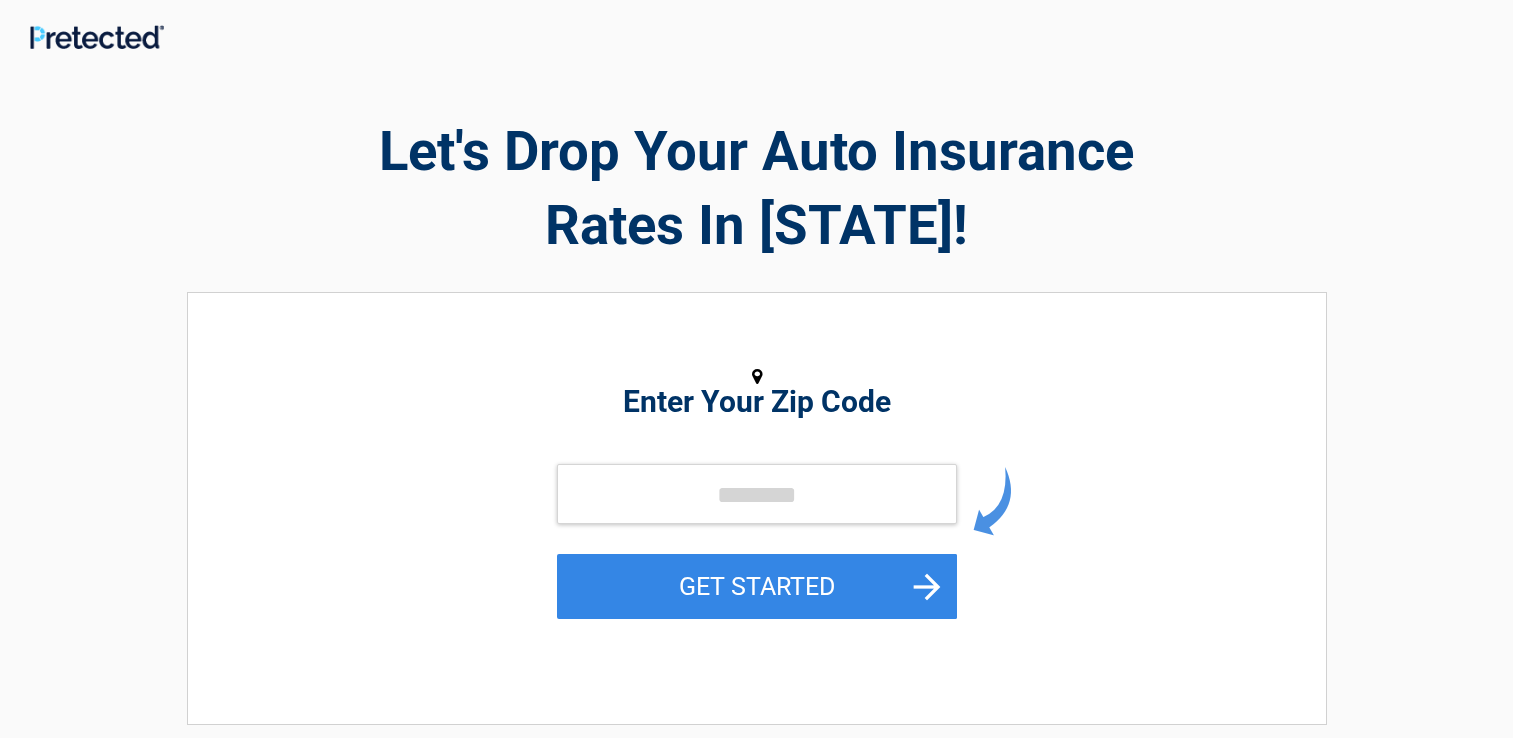 scroll, scrollTop: 0, scrollLeft: 0, axis: both 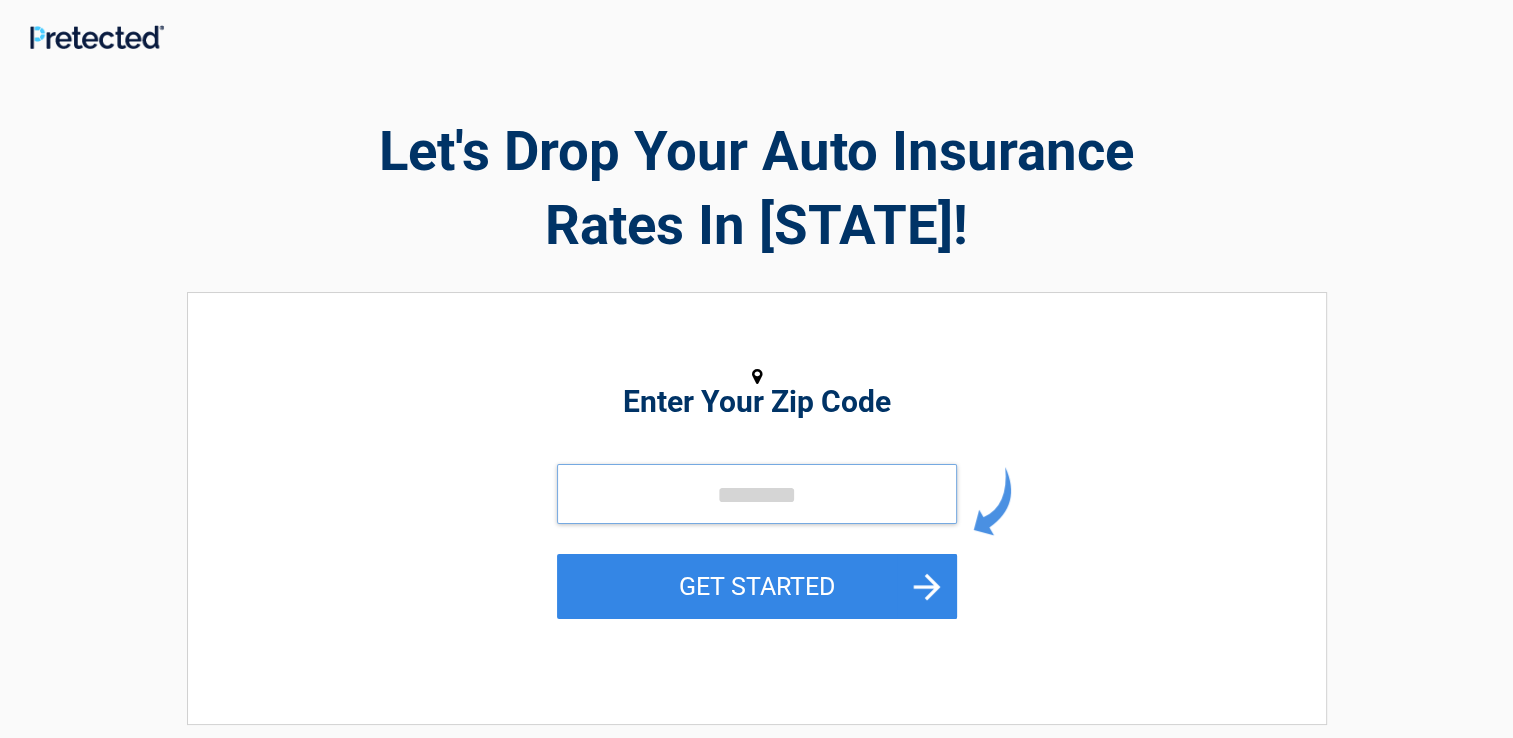 click at bounding box center [757, 494] 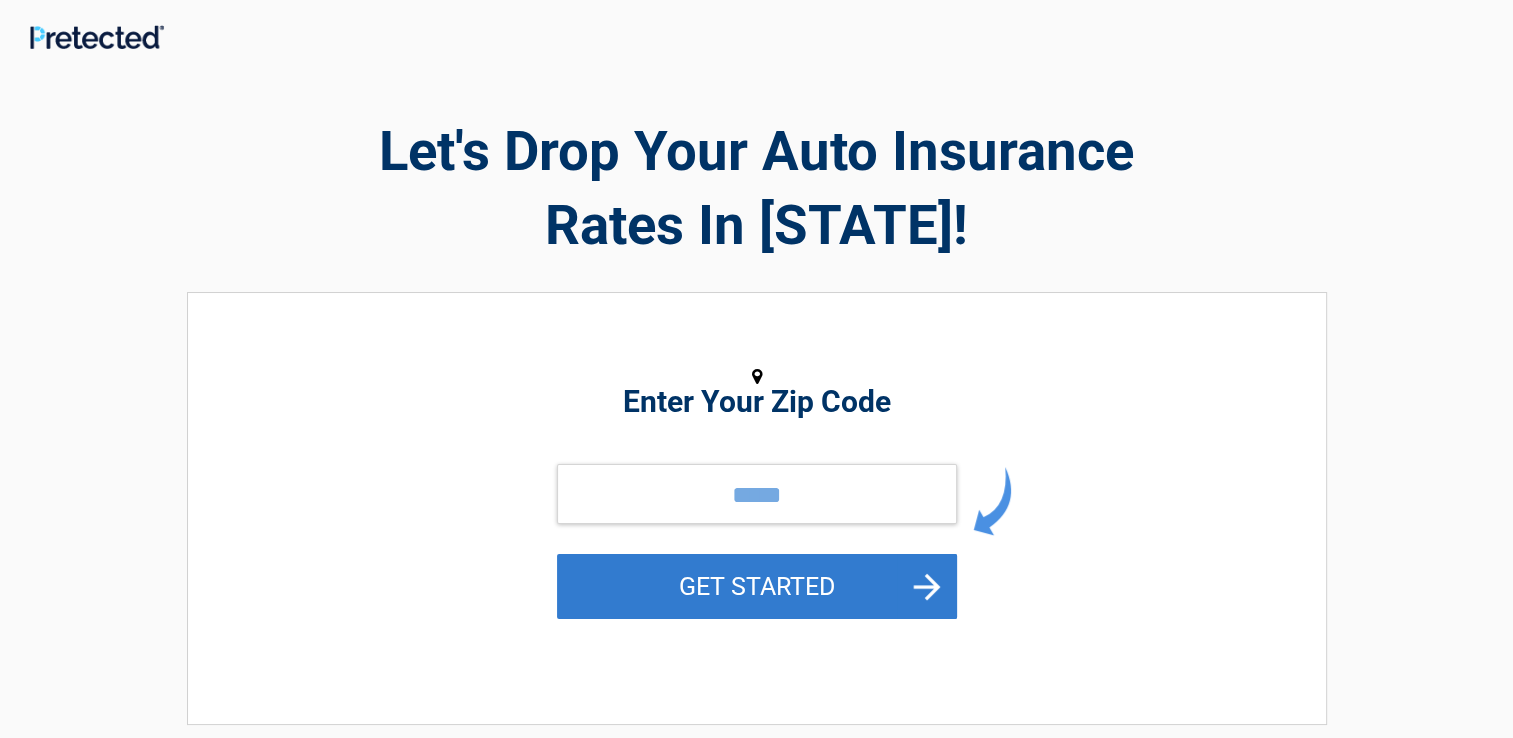 click on "GET STARTED" at bounding box center [757, 586] 